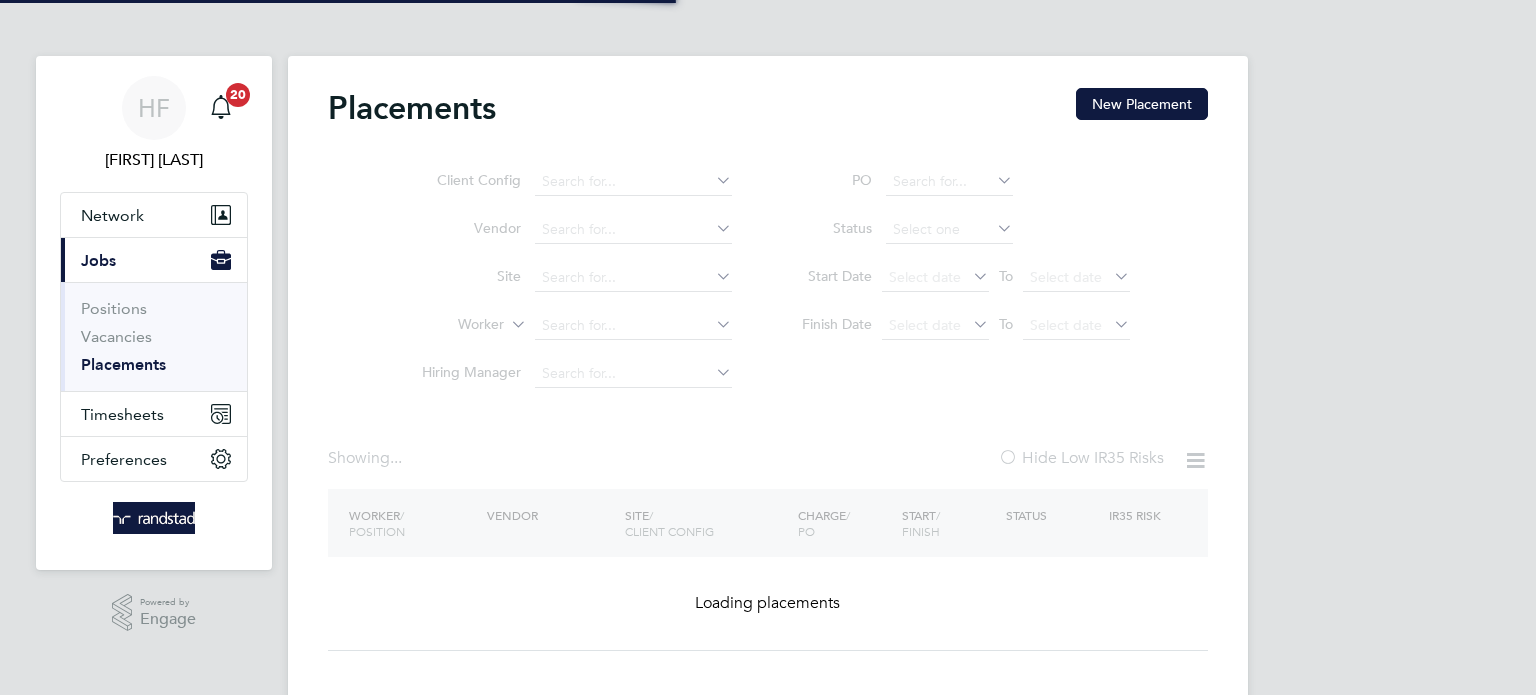 scroll, scrollTop: 0, scrollLeft: 0, axis: both 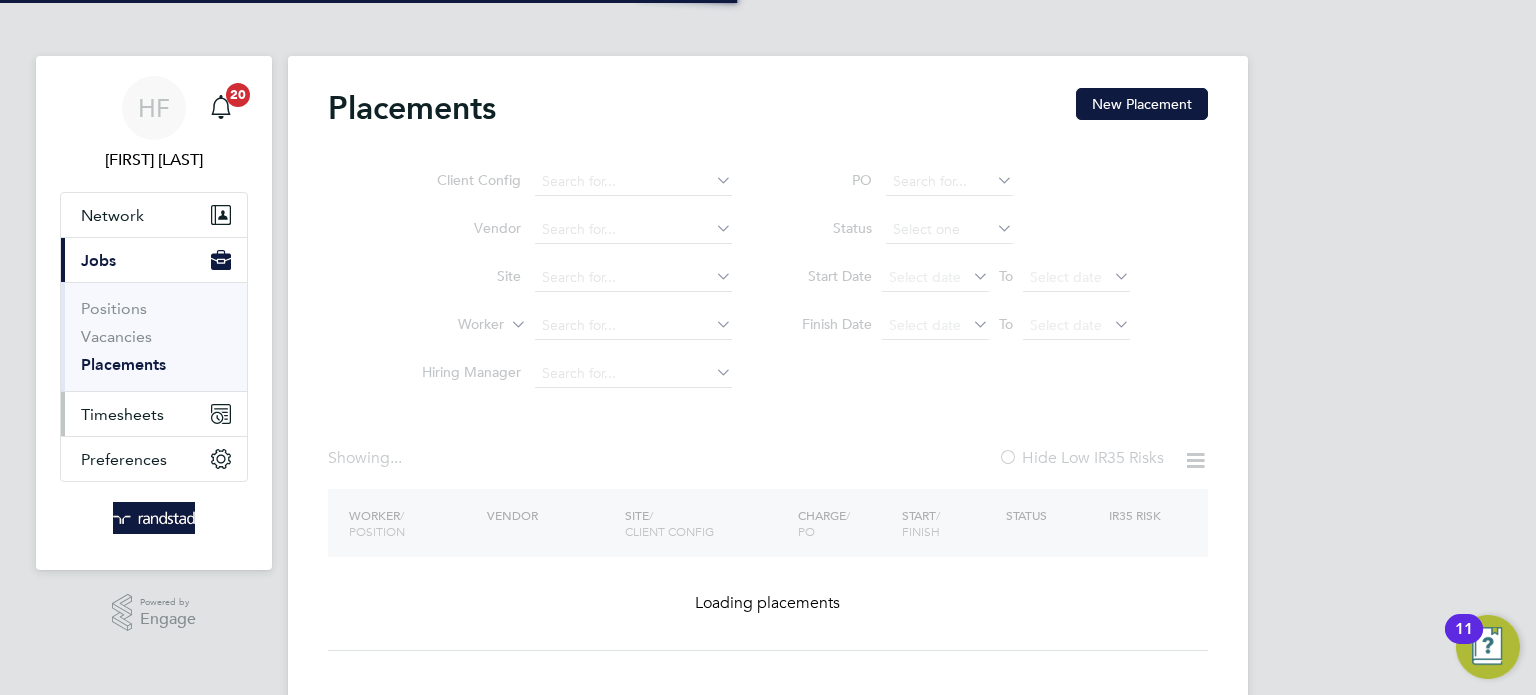 click on "Timesheets" at bounding box center (122, 414) 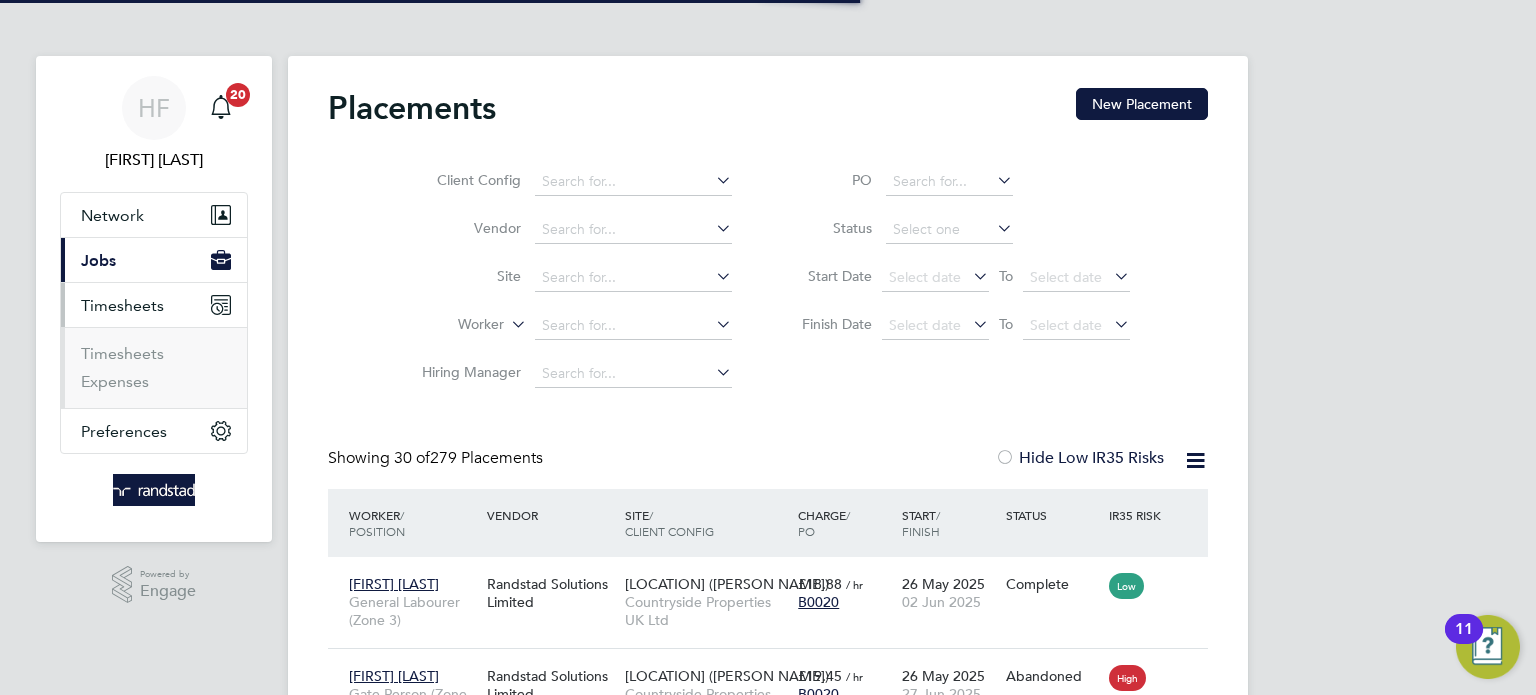 scroll, scrollTop: 10, scrollLeft: 9, axis: both 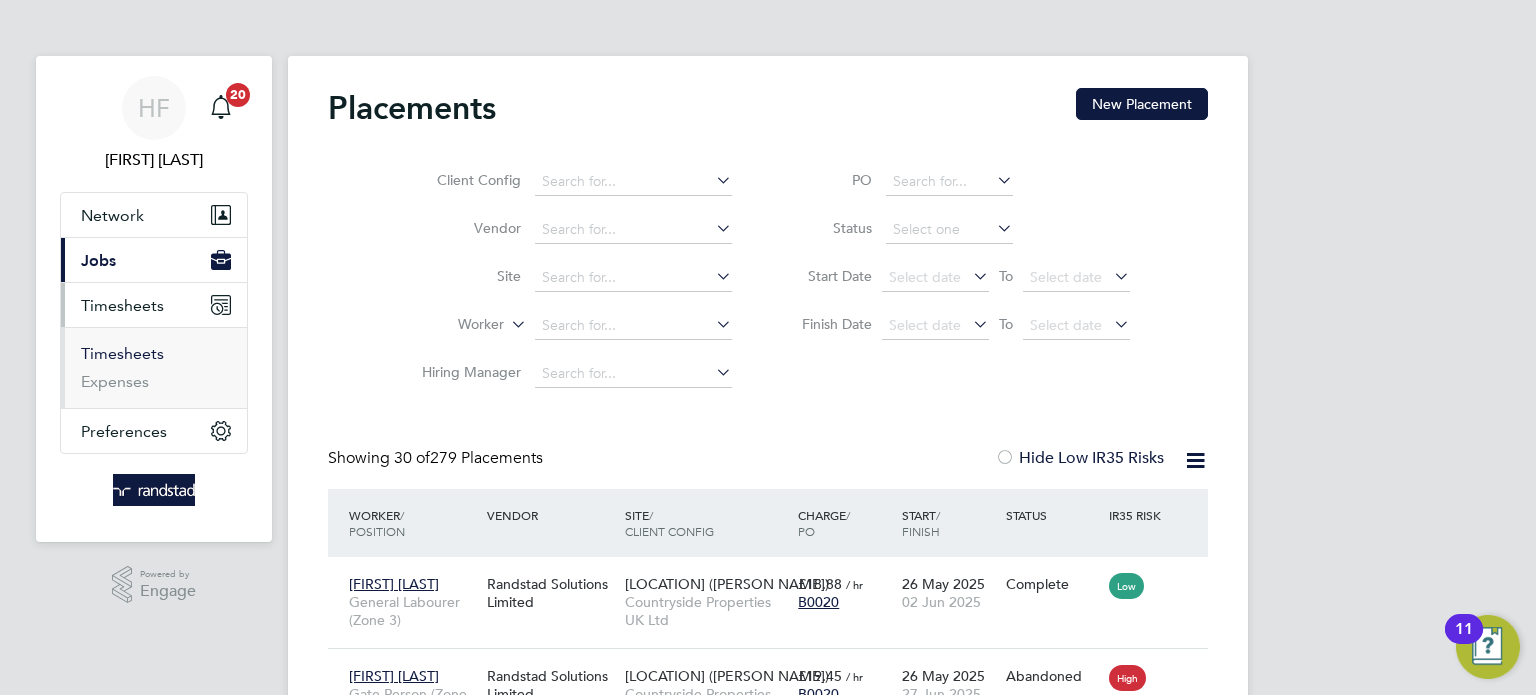 click on "Timesheets" at bounding box center (122, 353) 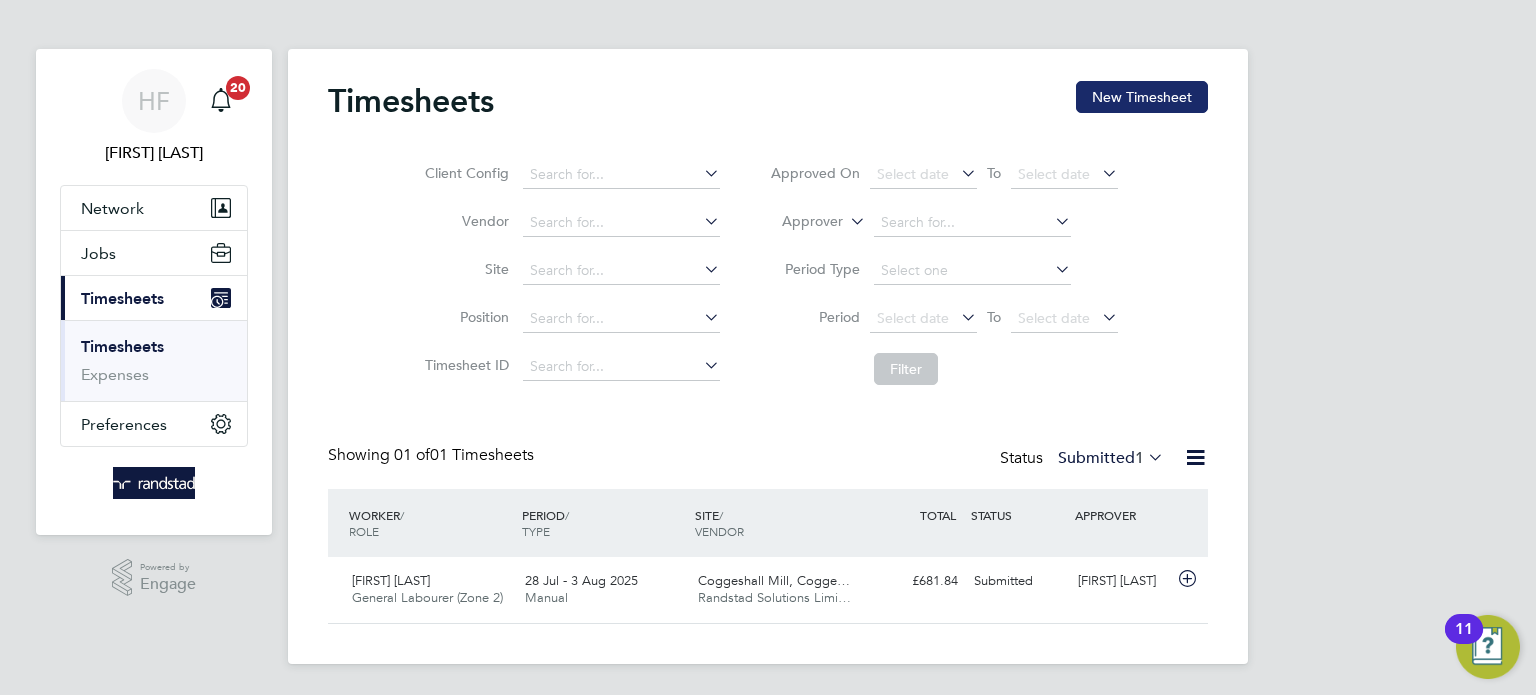 click on "New Timesheet" 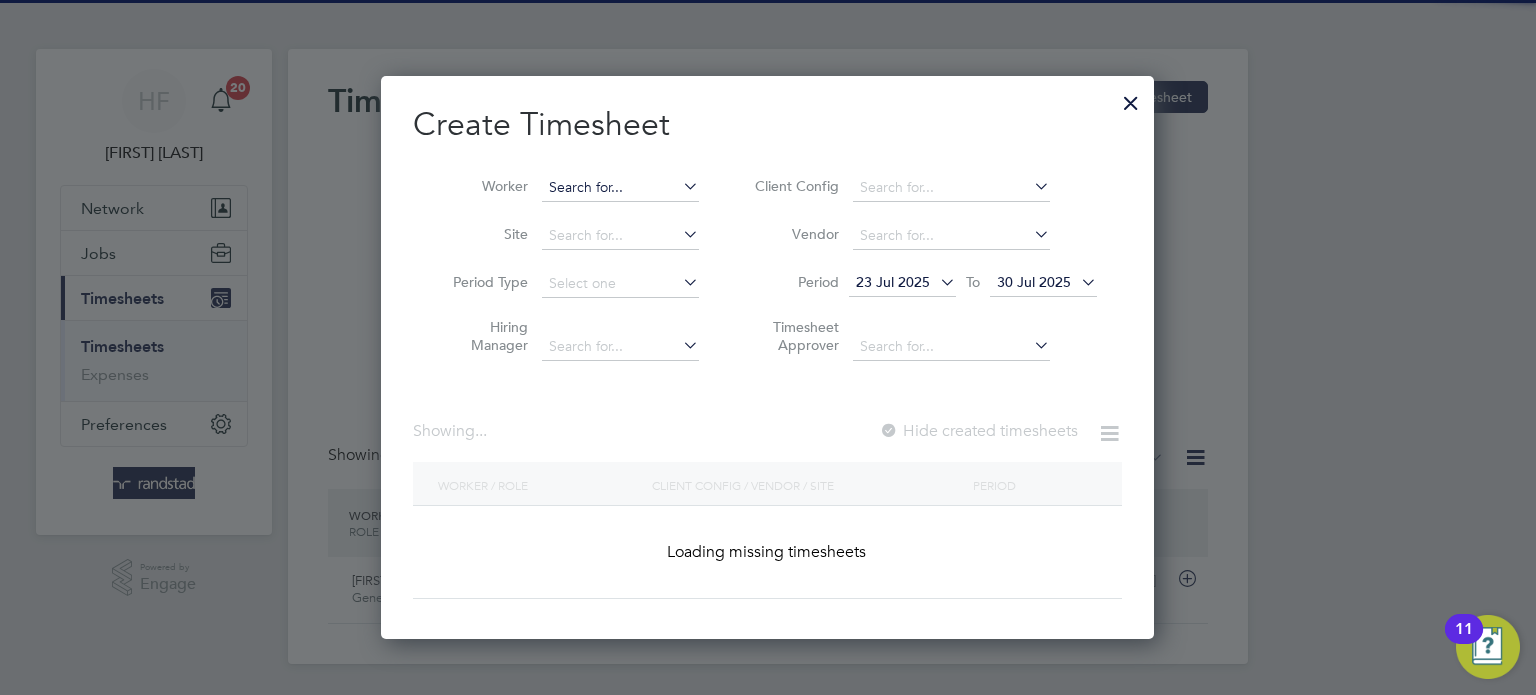 click at bounding box center [620, 188] 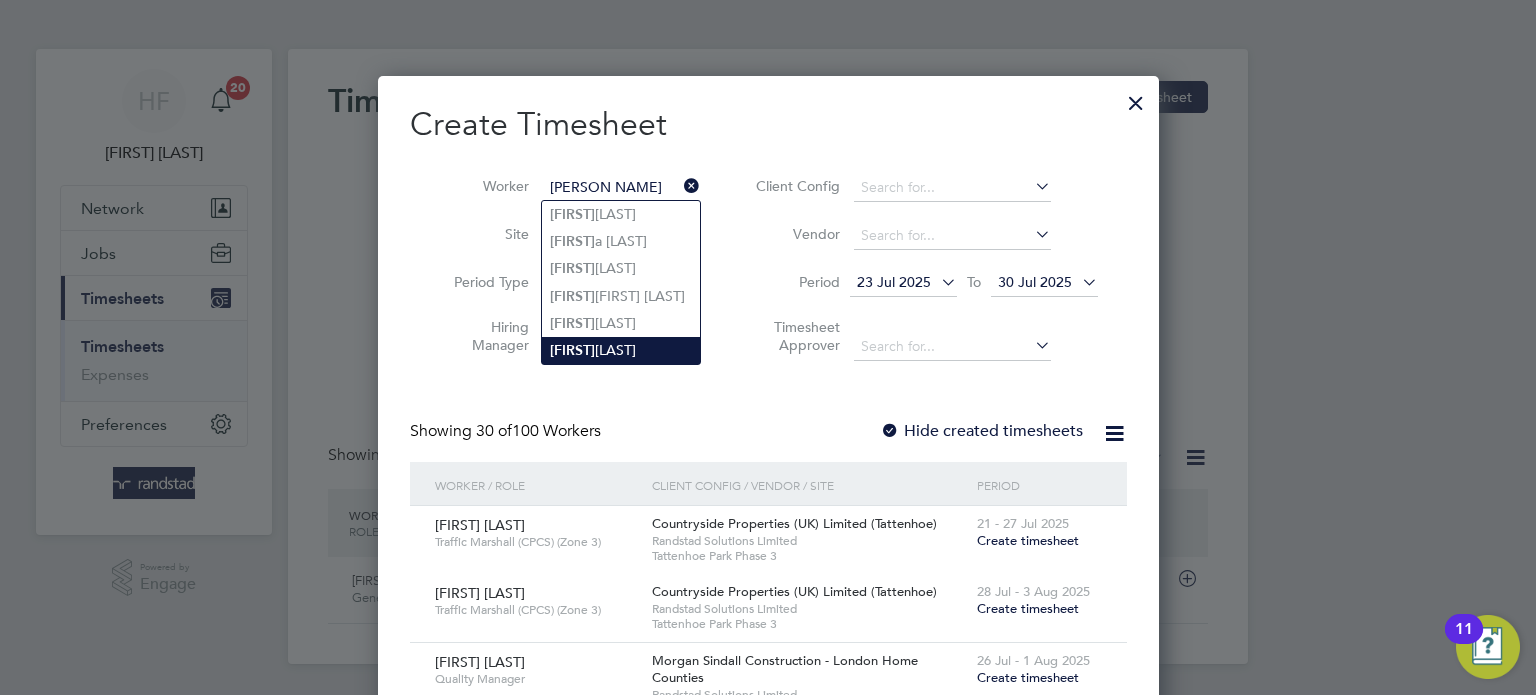 click on "Marcel  Potoceanu" 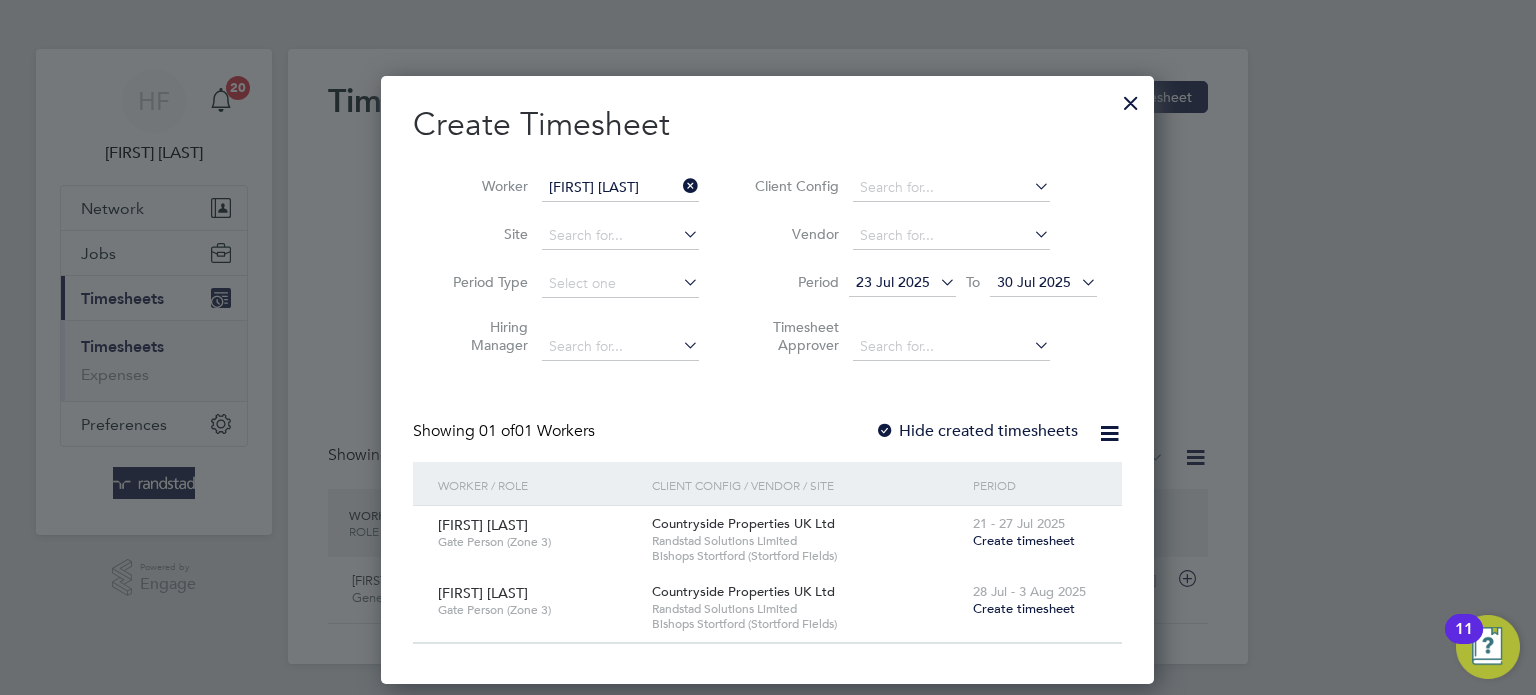 click on "23 Jul 2025" at bounding box center (893, 282) 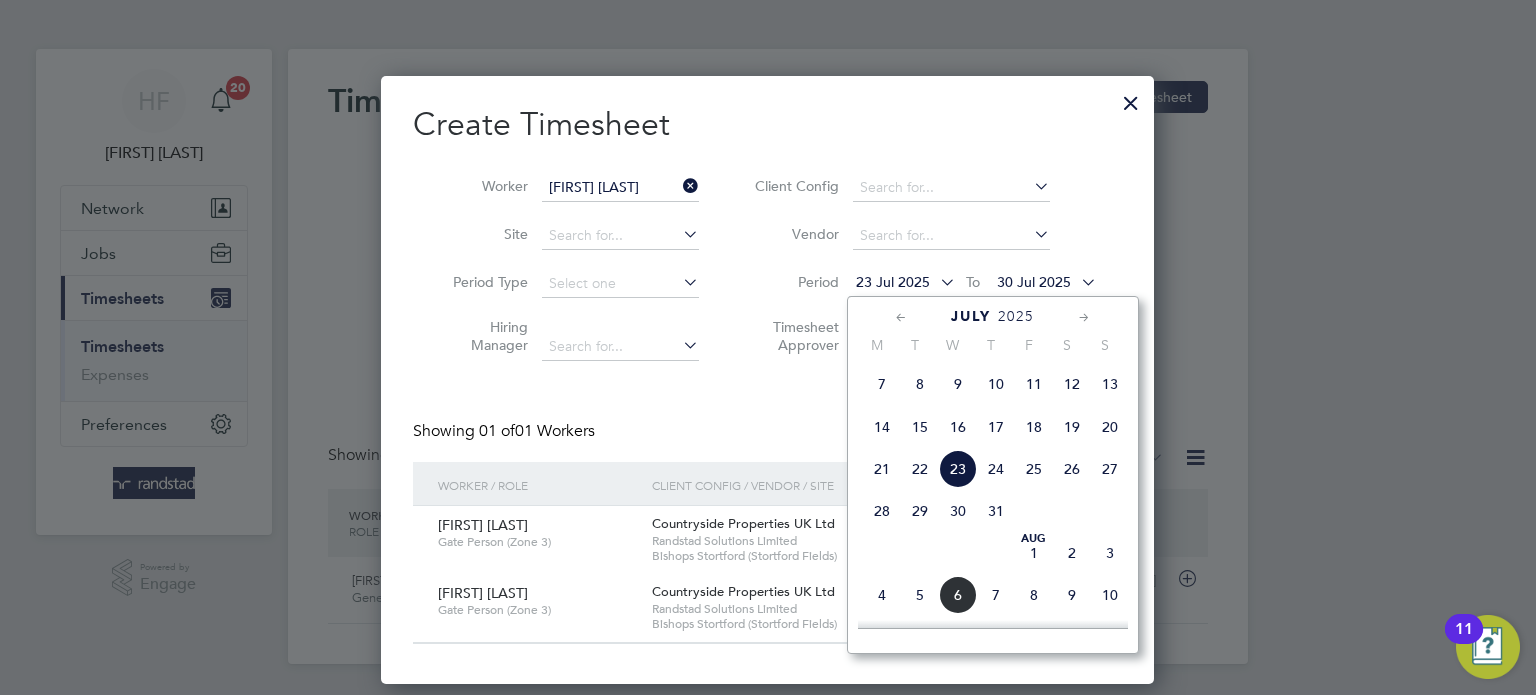 click on "7" 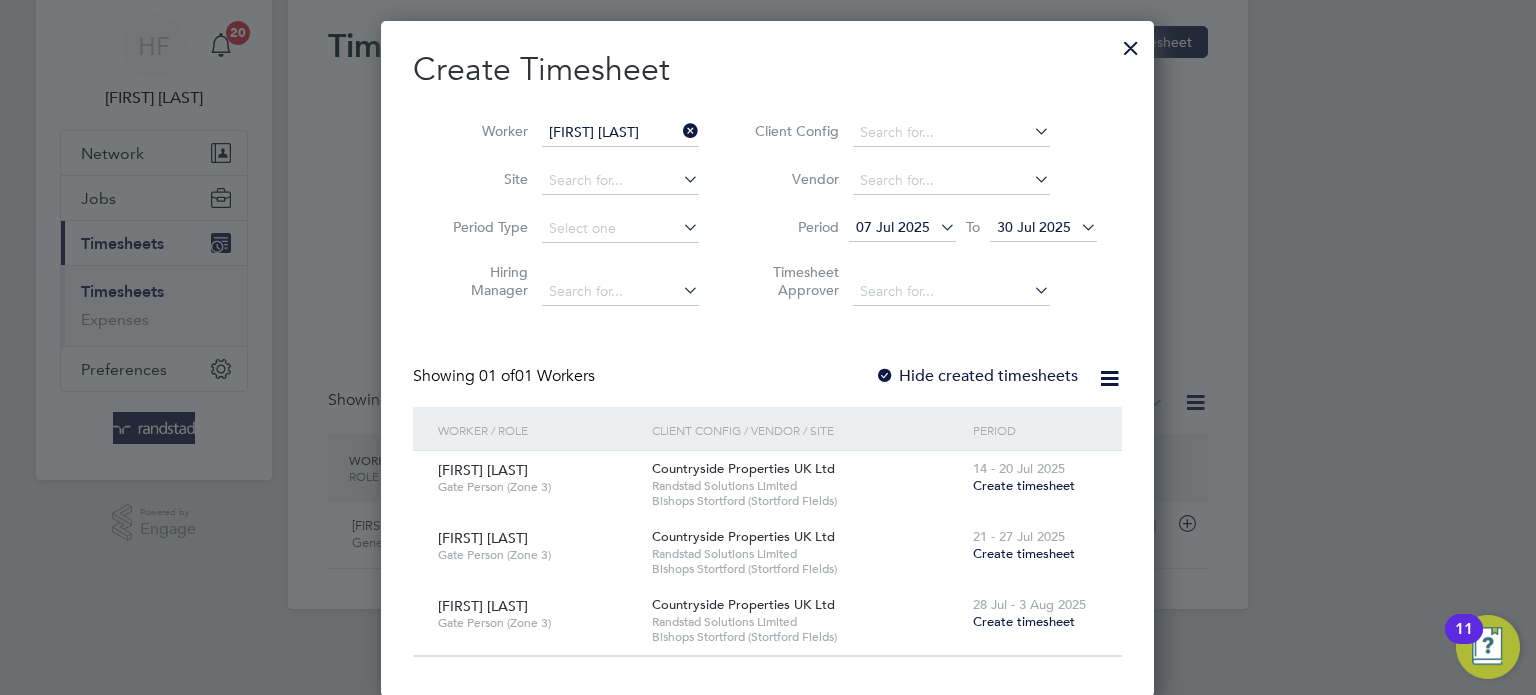 click on "Hide created timesheets" at bounding box center [976, 376] 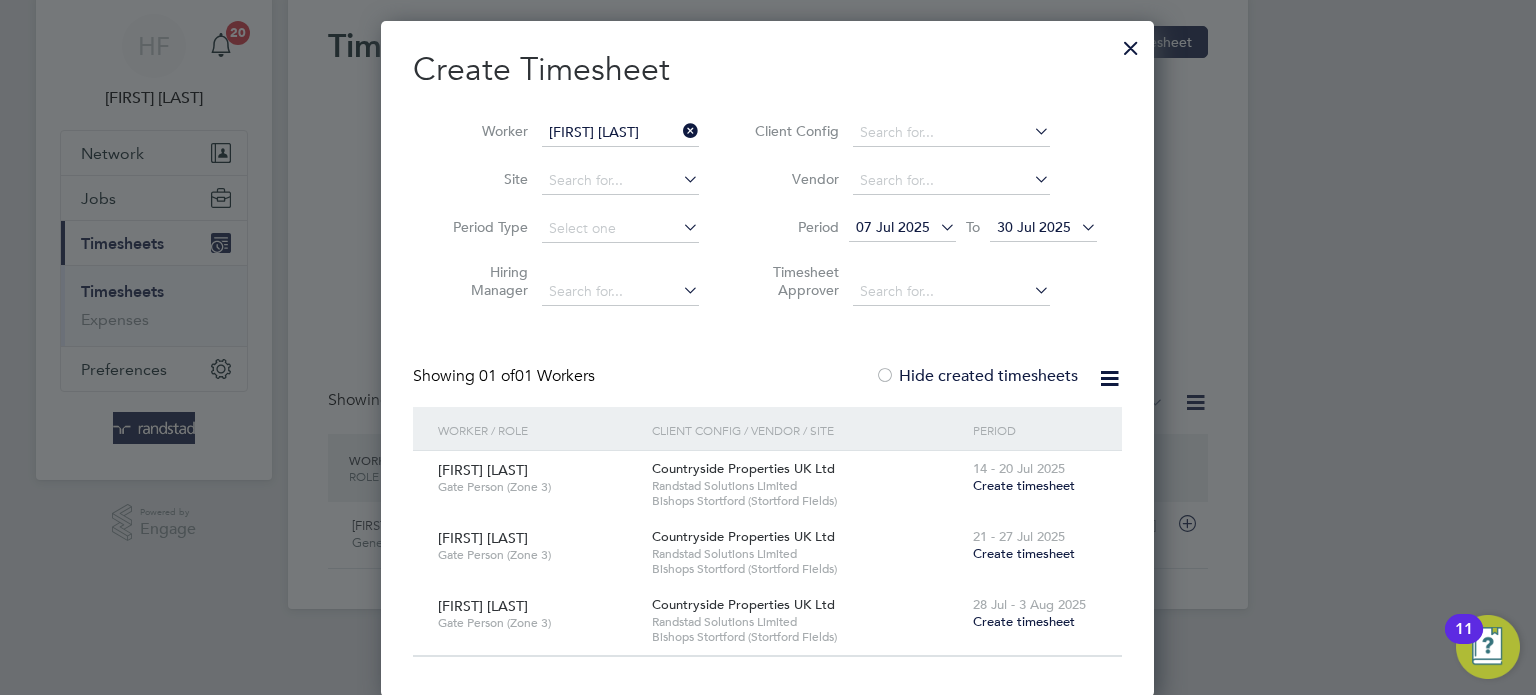 click on "07 Jul 2025" at bounding box center [893, 227] 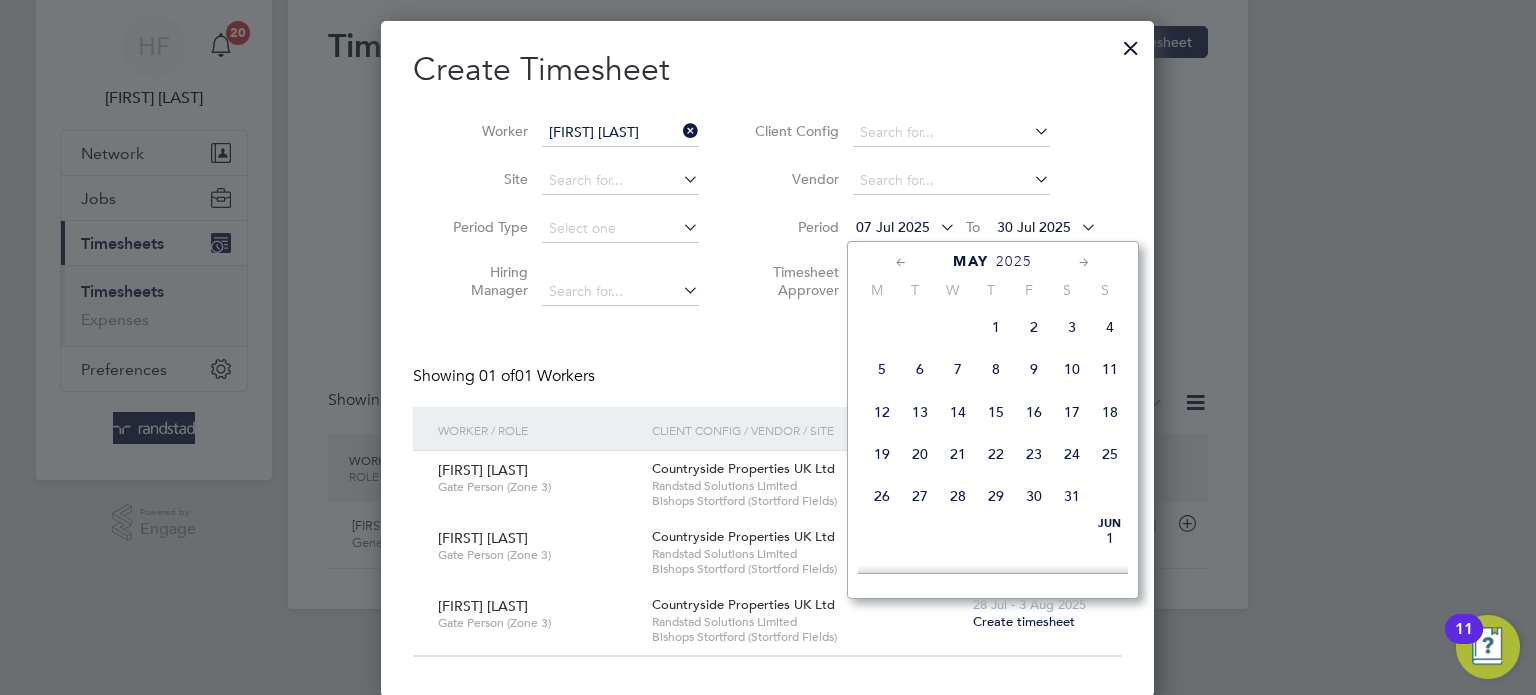 click on "5" 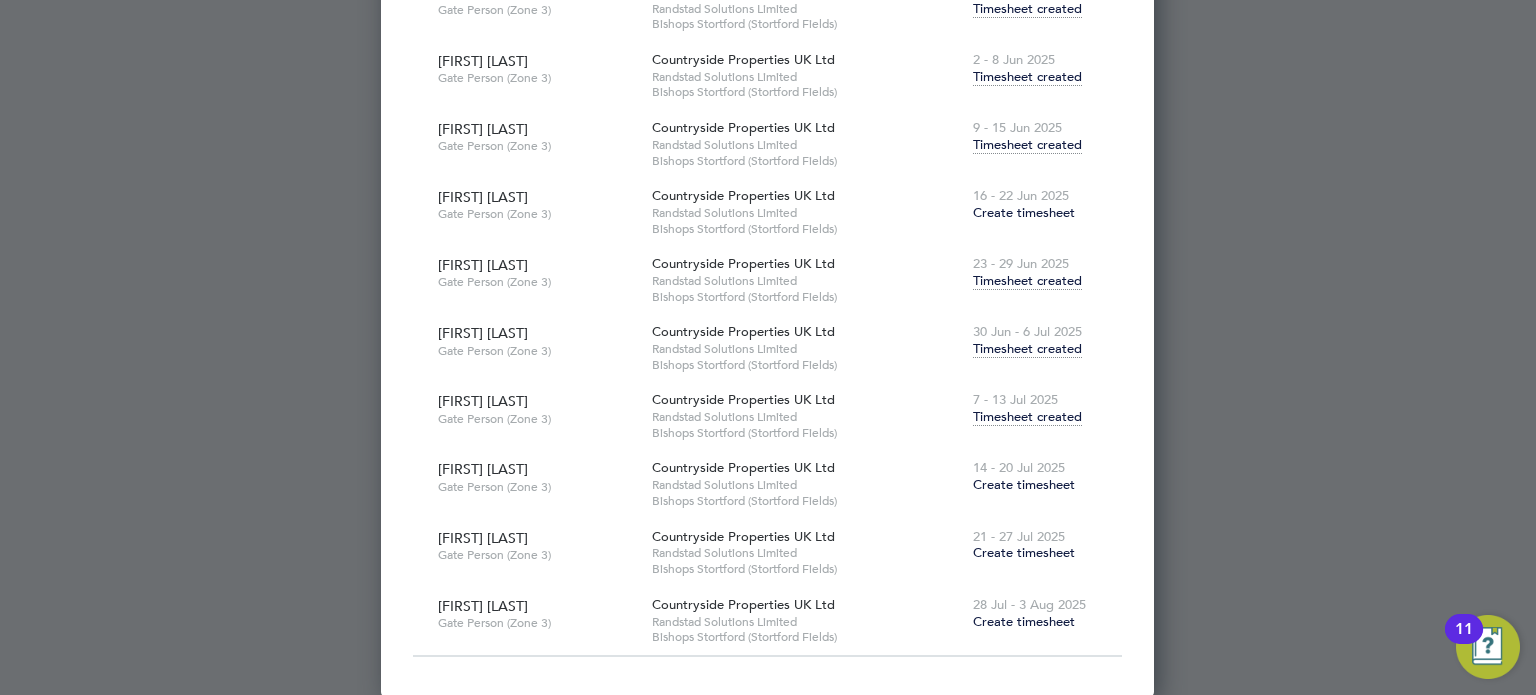 click on "Timesheet created" at bounding box center (1027, 417) 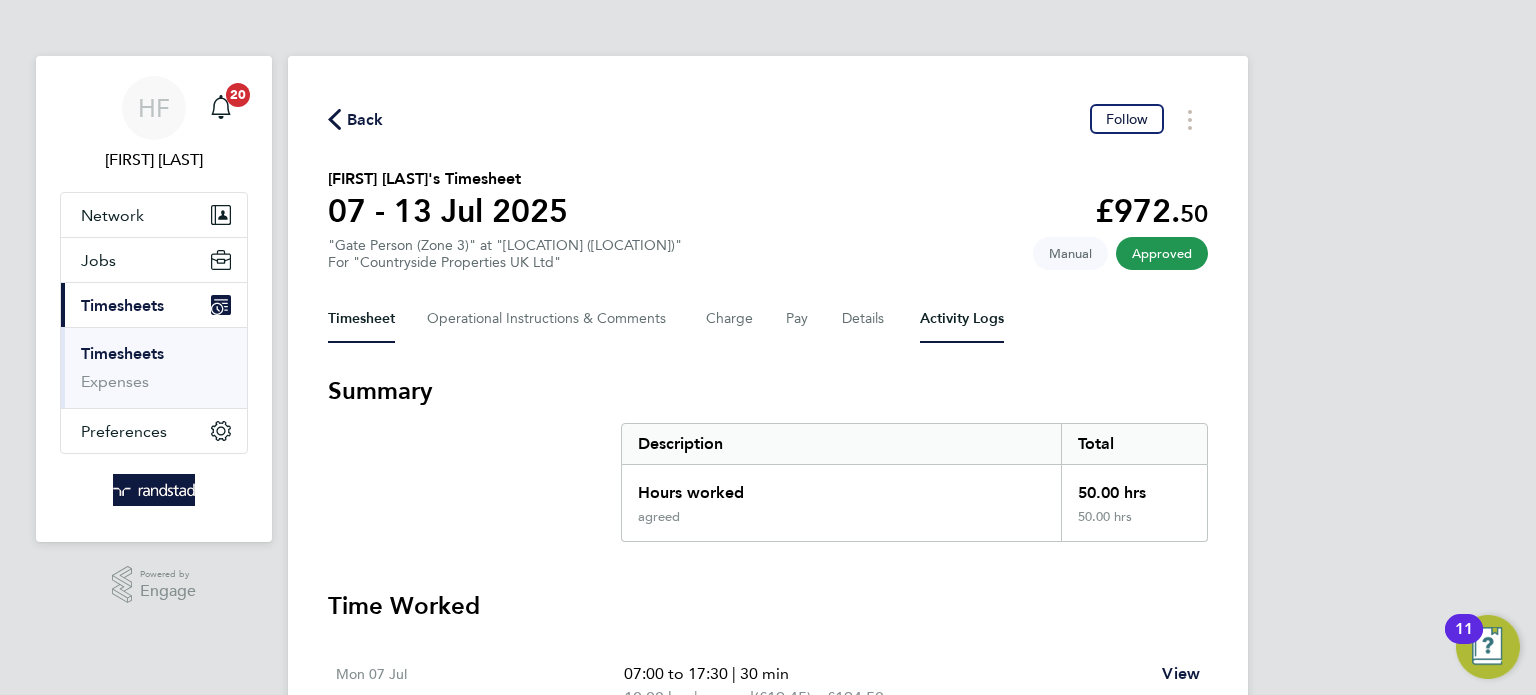click on "Activity Logs" at bounding box center [962, 319] 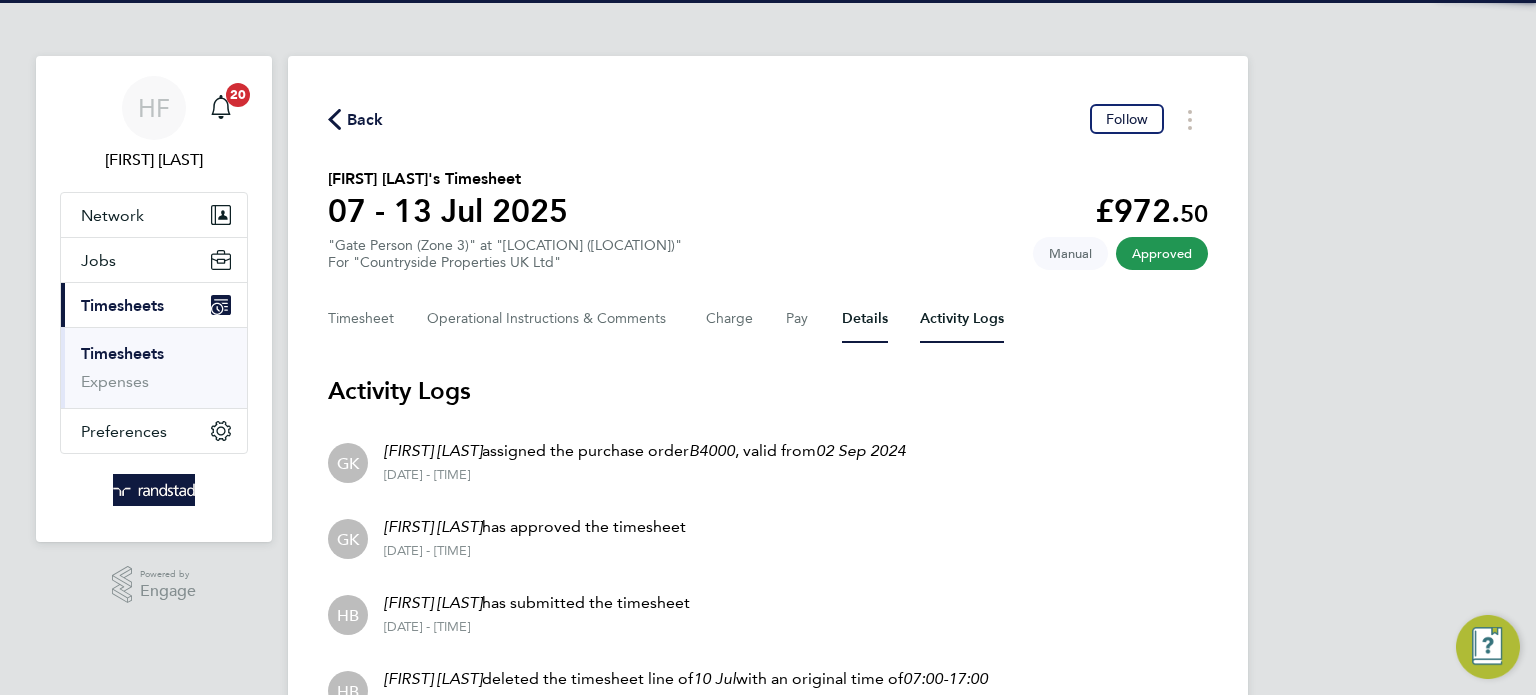 click on "Details" at bounding box center [865, 319] 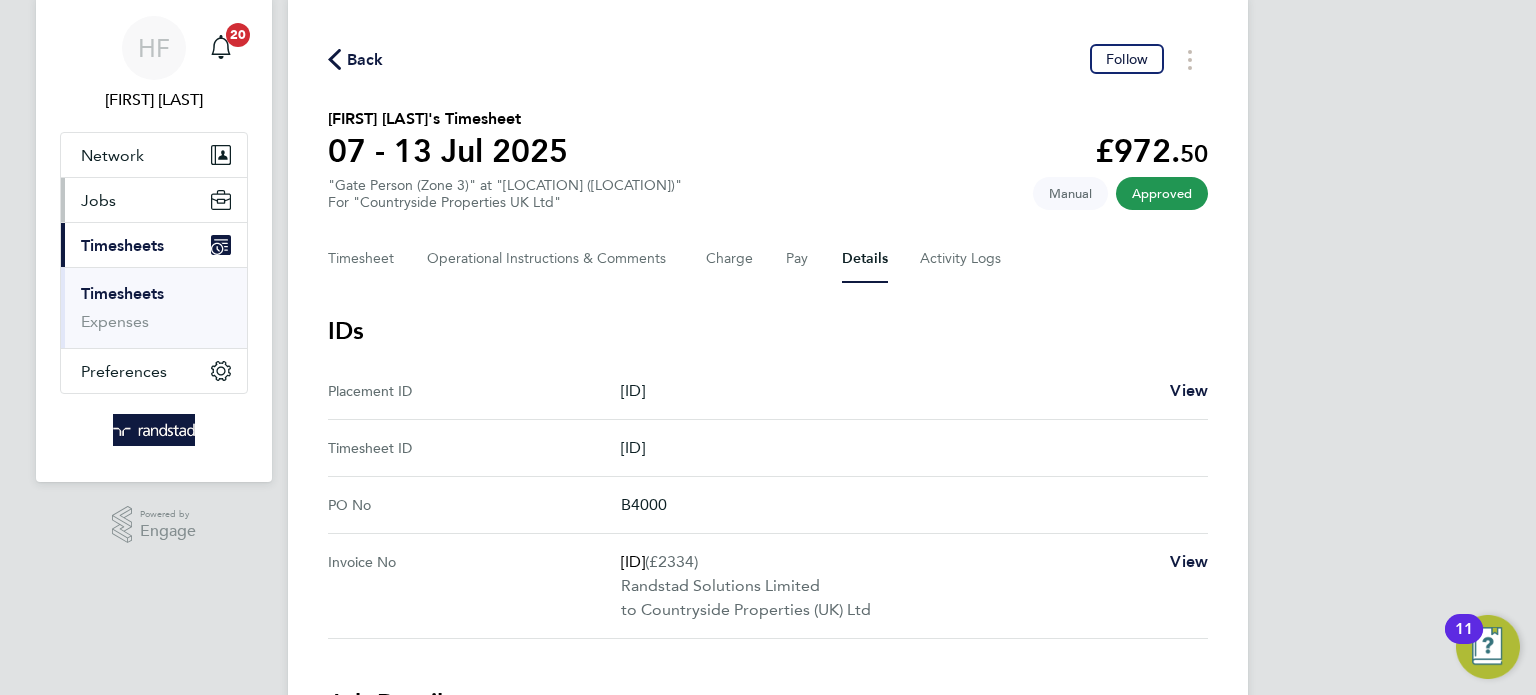 scroll, scrollTop: 0, scrollLeft: 0, axis: both 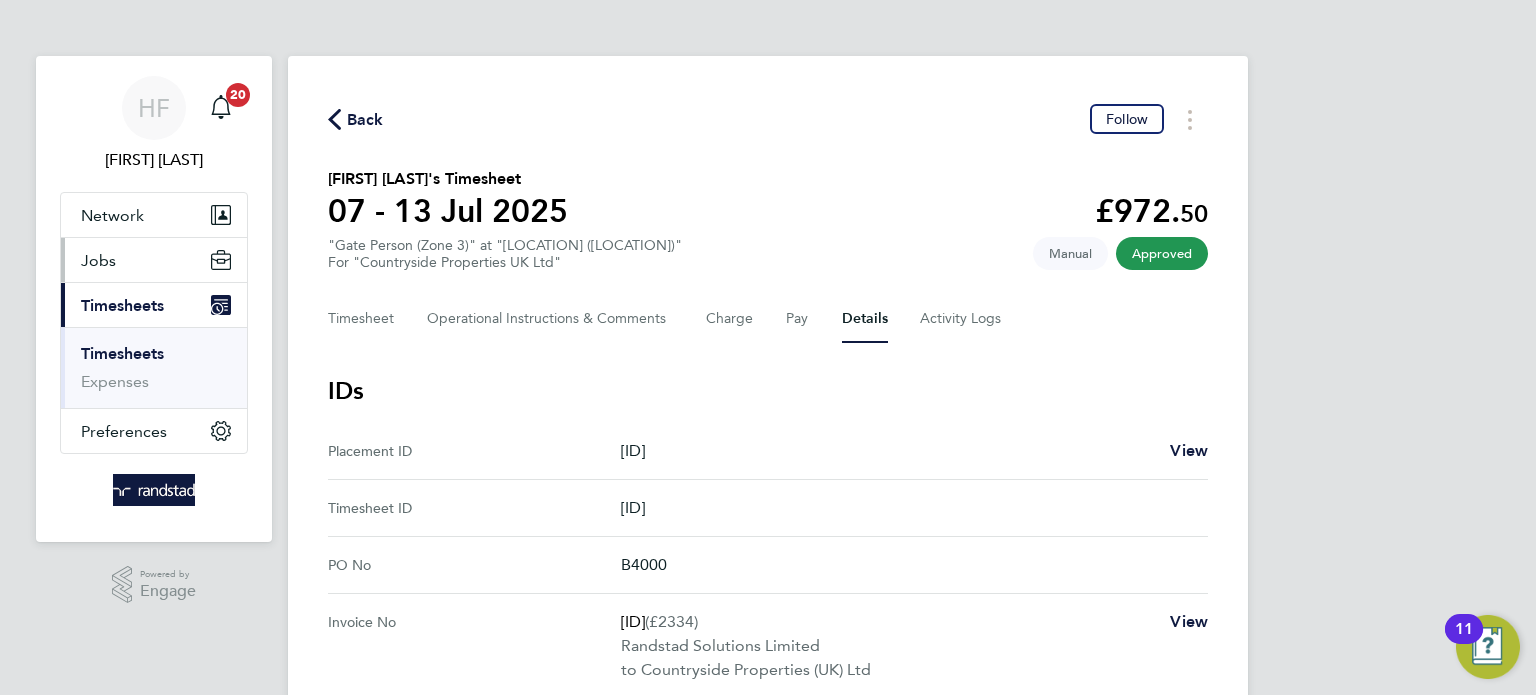 click on "Jobs" at bounding box center [98, 260] 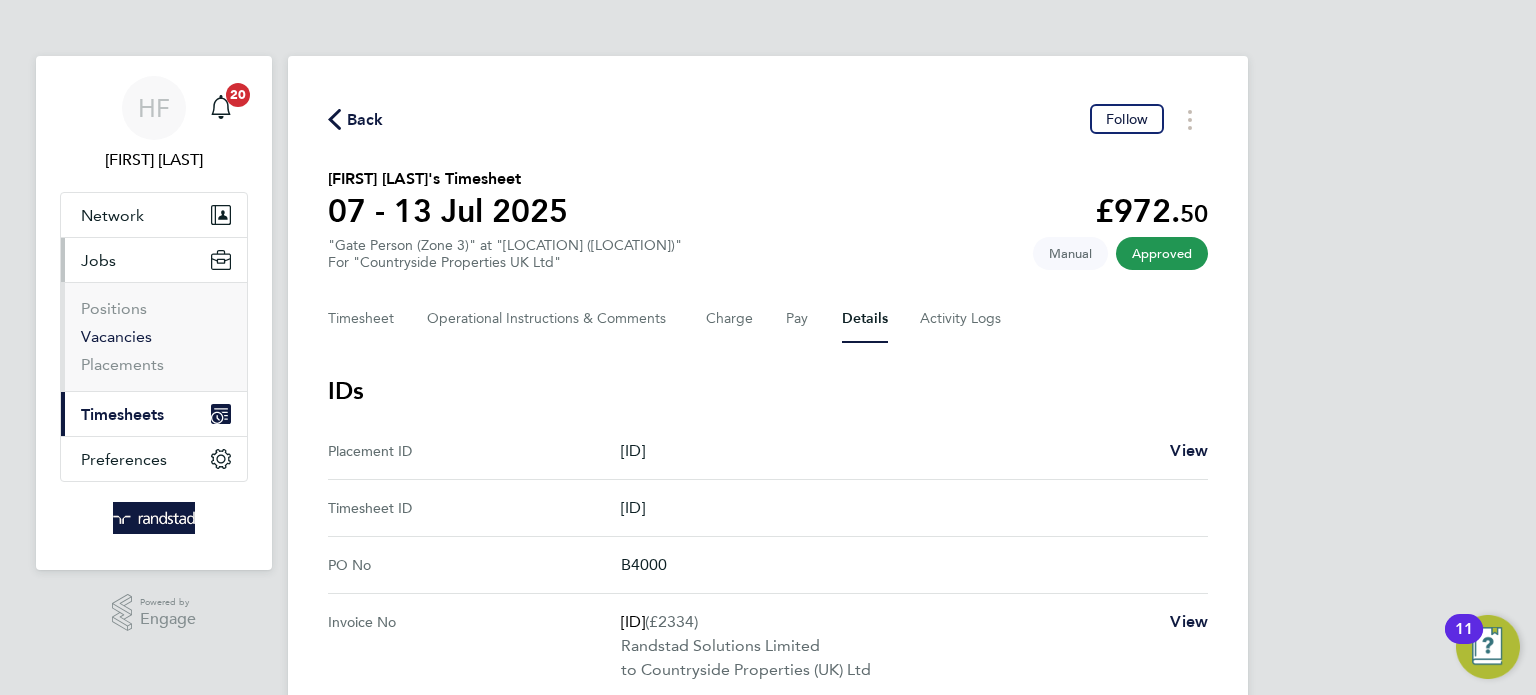 click on "Vacancies" at bounding box center (116, 336) 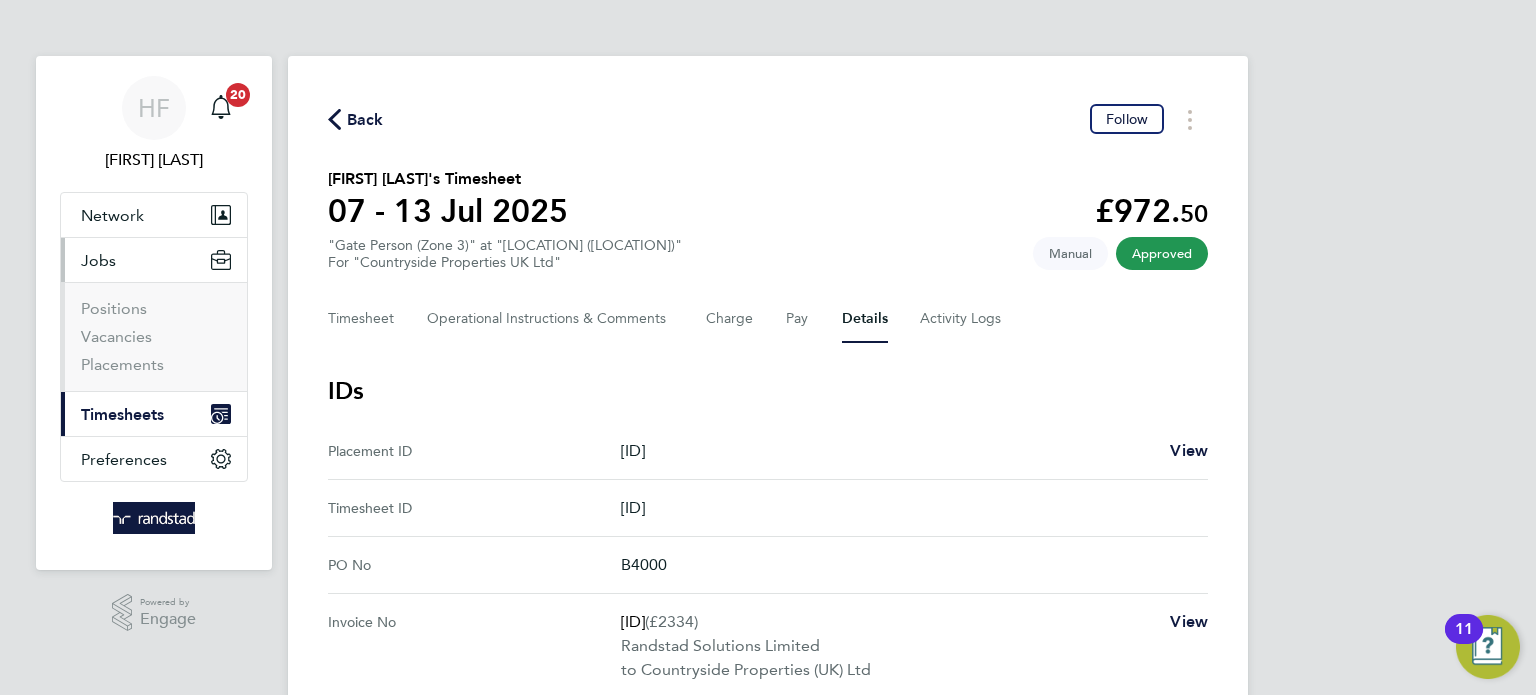 scroll, scrollTop: 10, scrollLeft: 10, axis: both 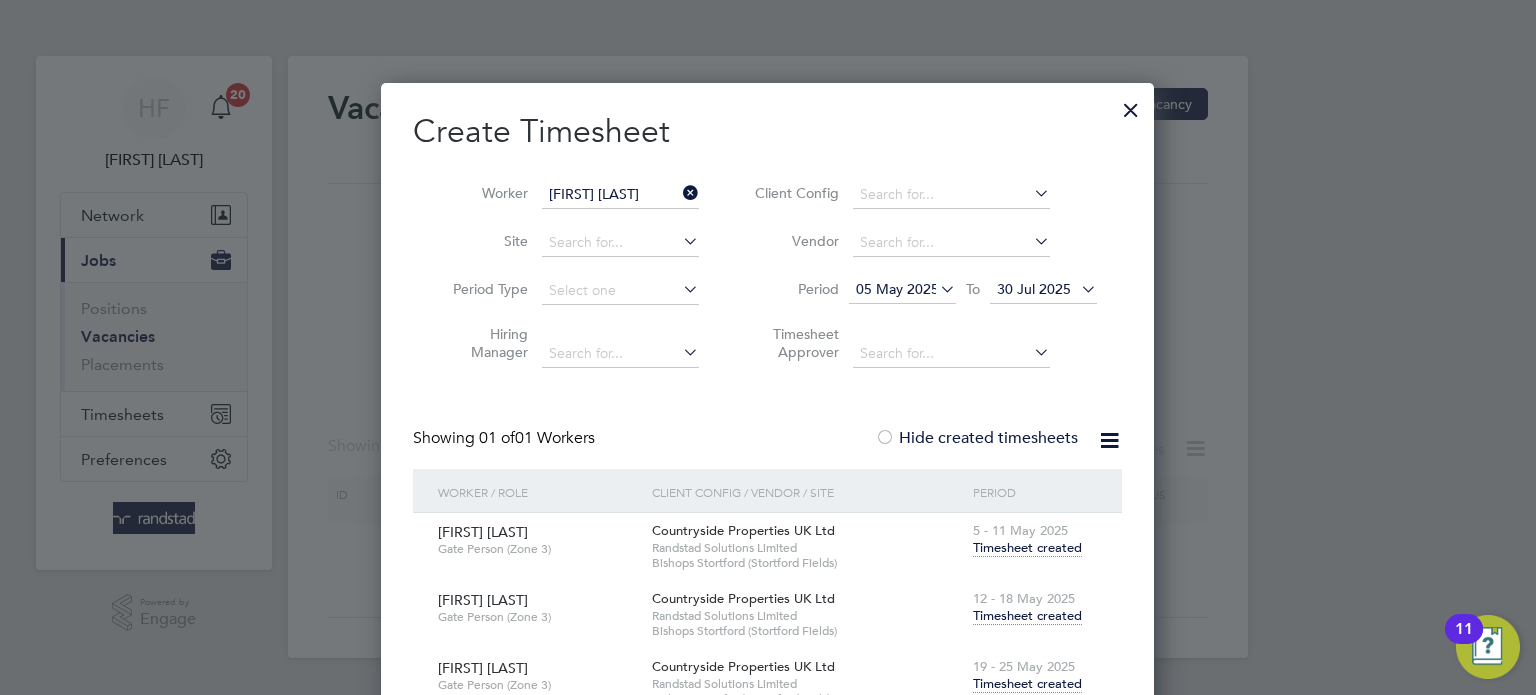 drag, startPoint x: 1135, startPoint y: 107, endPoint x: 756, endPoint y: 222, distance: 396.06314 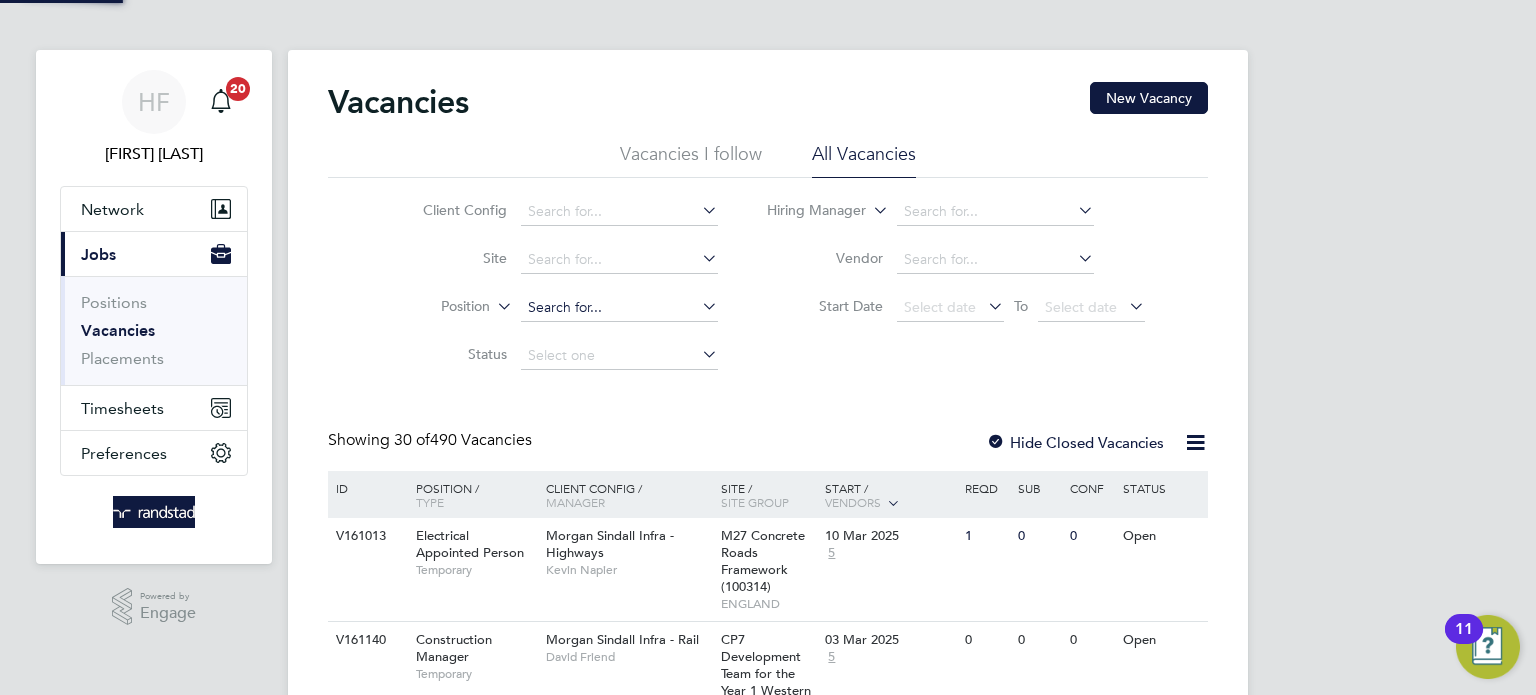 scroll, scrollTop: 7, scrollLeft: 0, axis: vertical 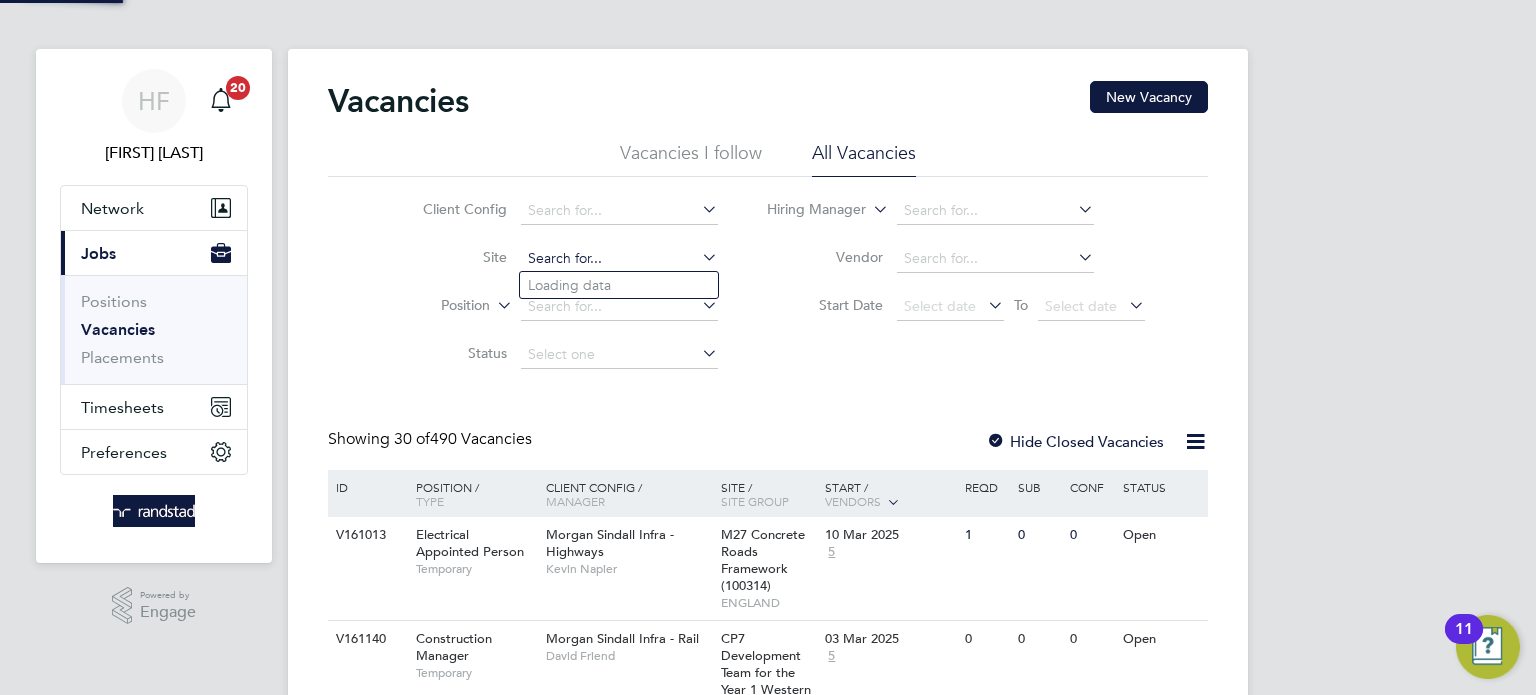 click 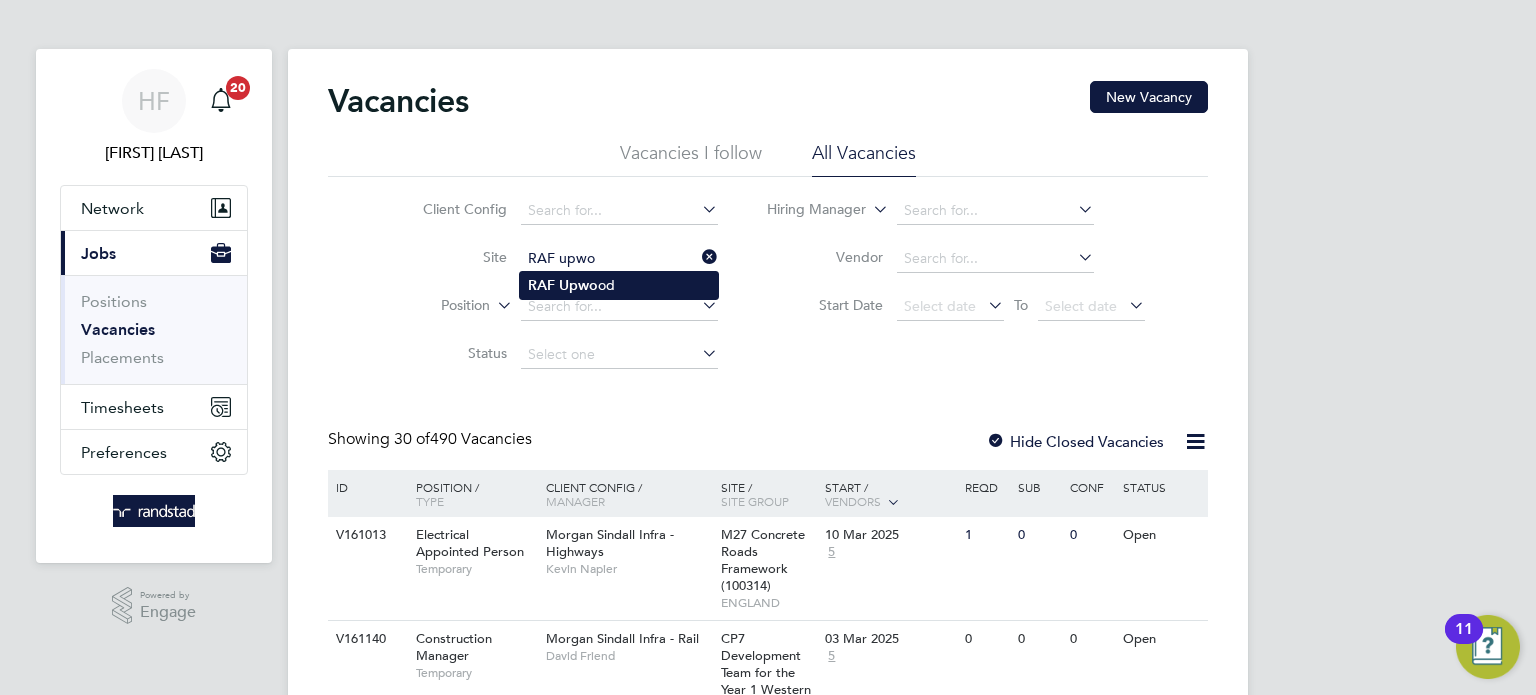 drag, startPoint x: 588, startPoint y: 286, endPoint x: 604, endPoint y: 291, distance: 16.763054 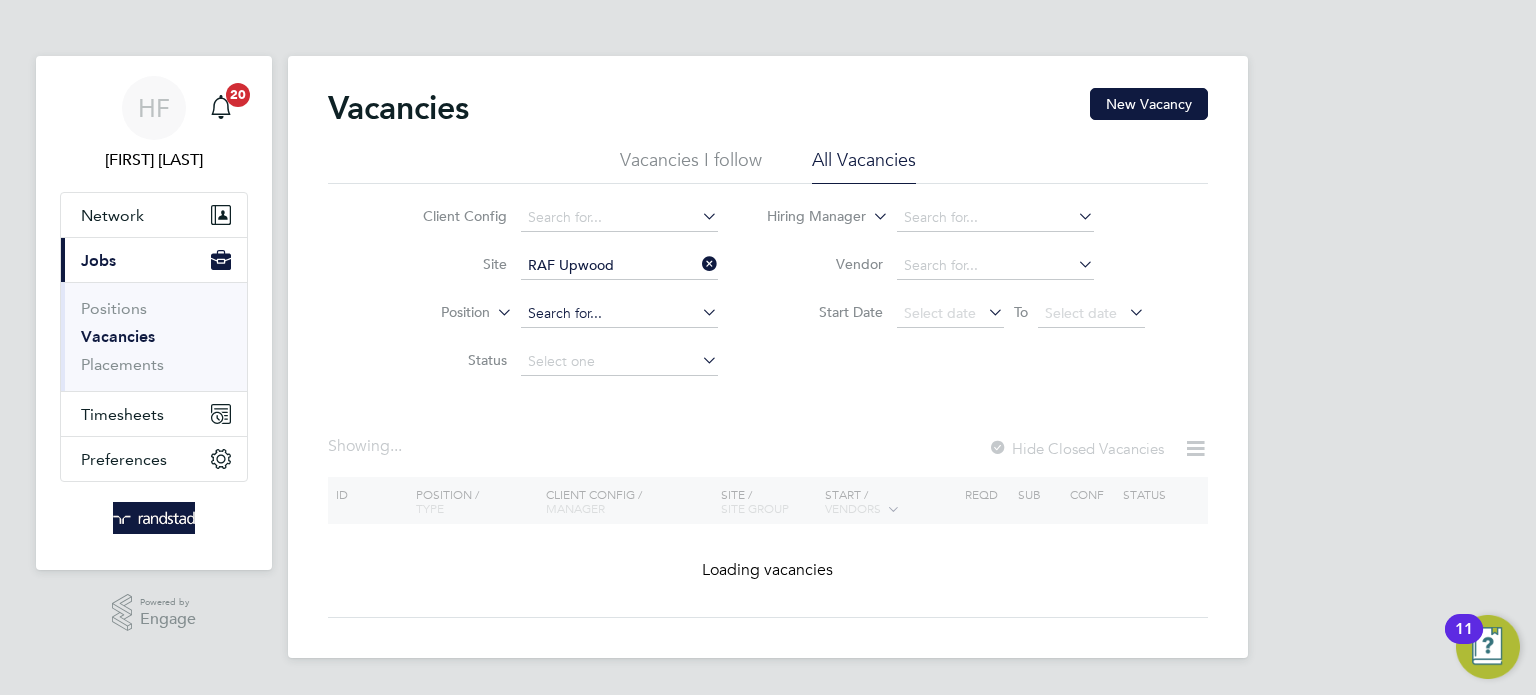 scroll, scrollTop: 0, scrollLeft: 0, axis: both 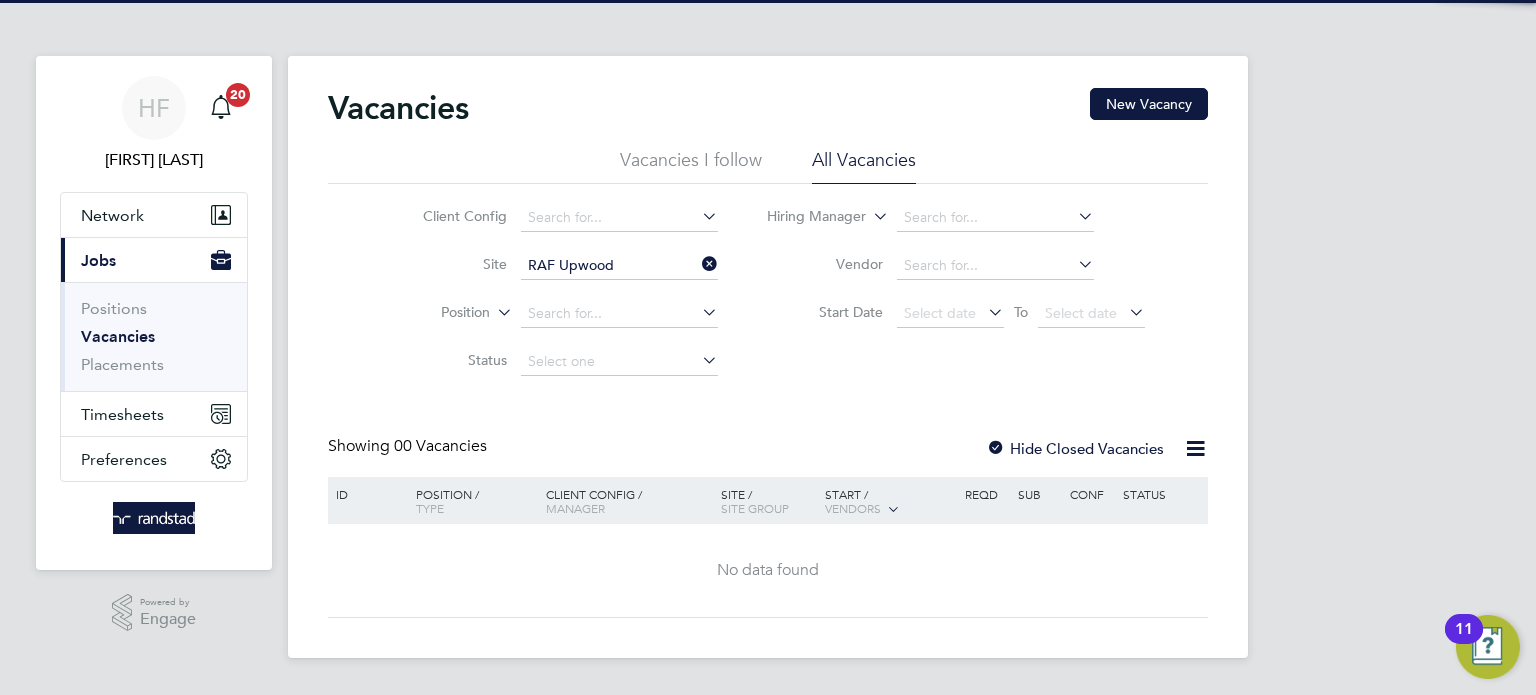 click on "Hide Closed Vacancies" 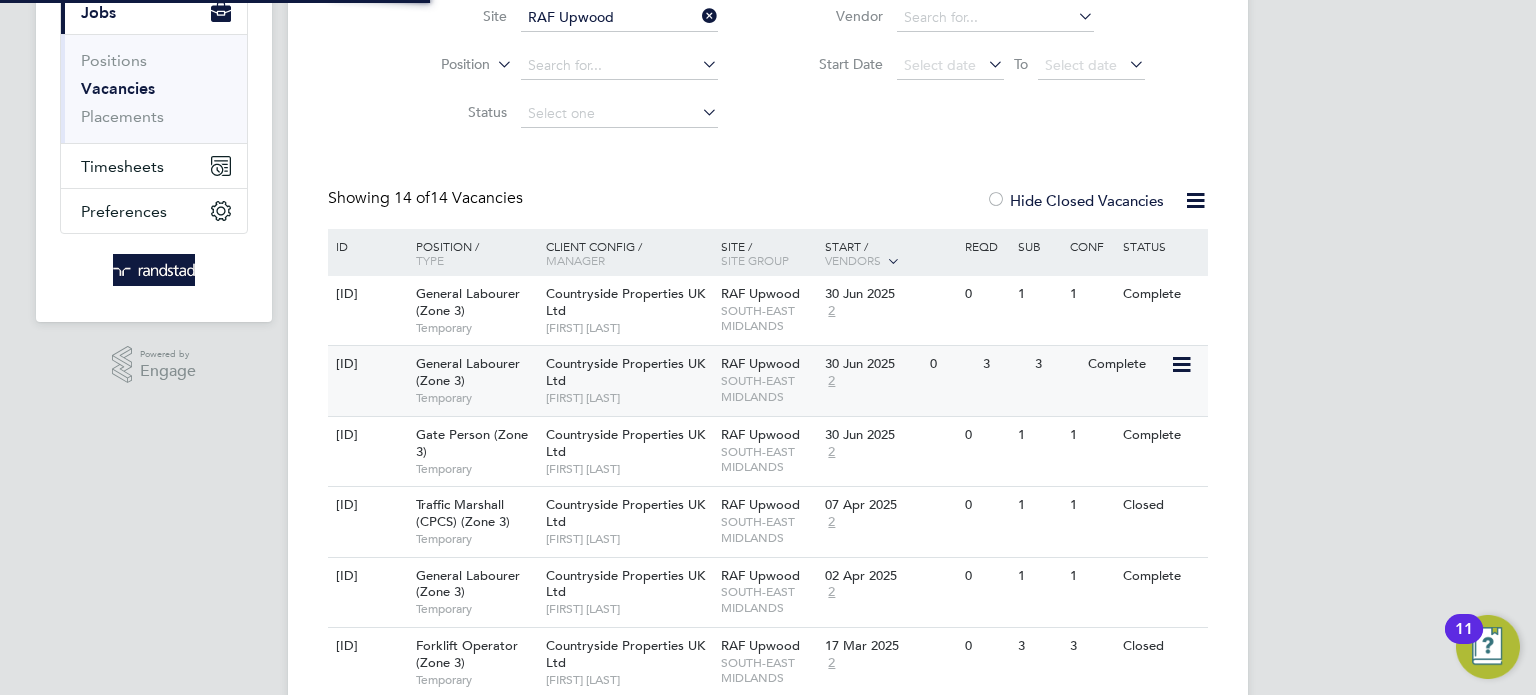 scroll, scrollTop: 264, scrollLeft: 0, axis: vertical 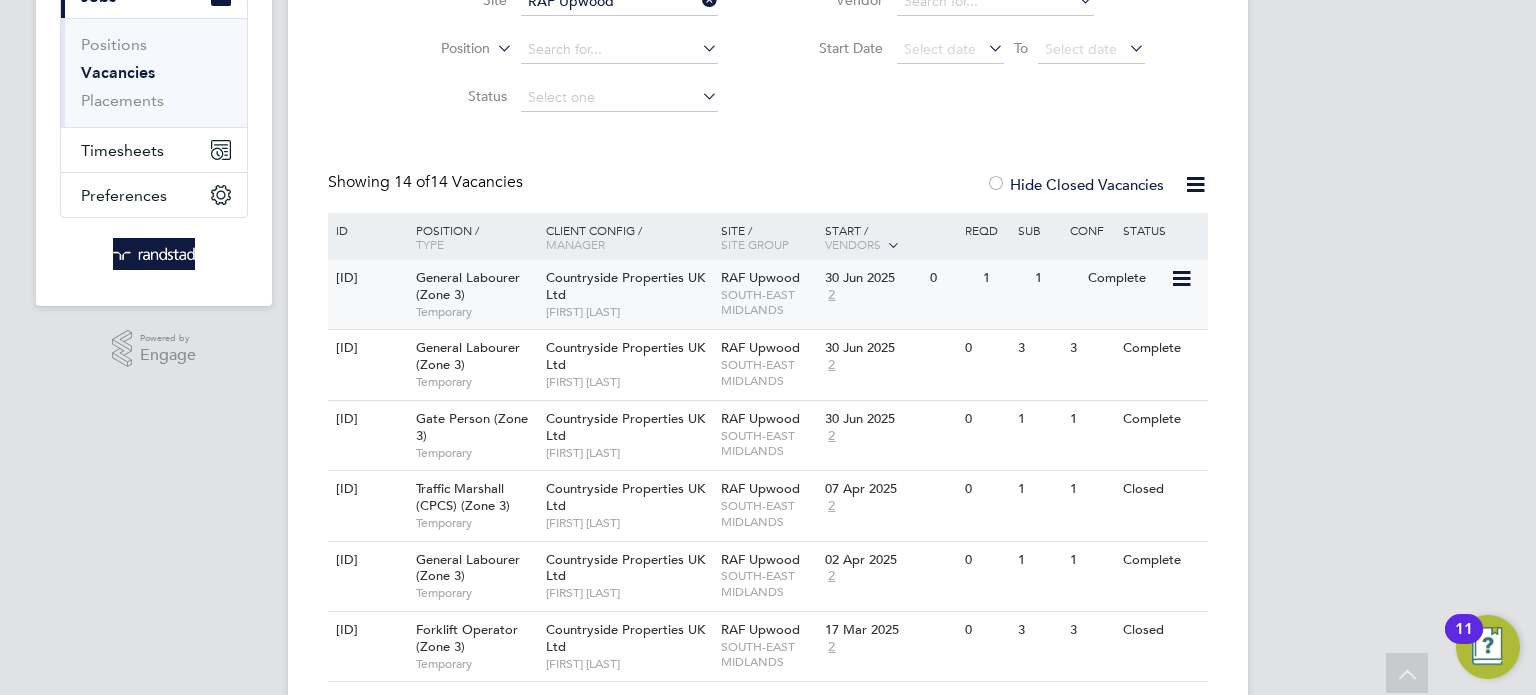 click on "Temporary" 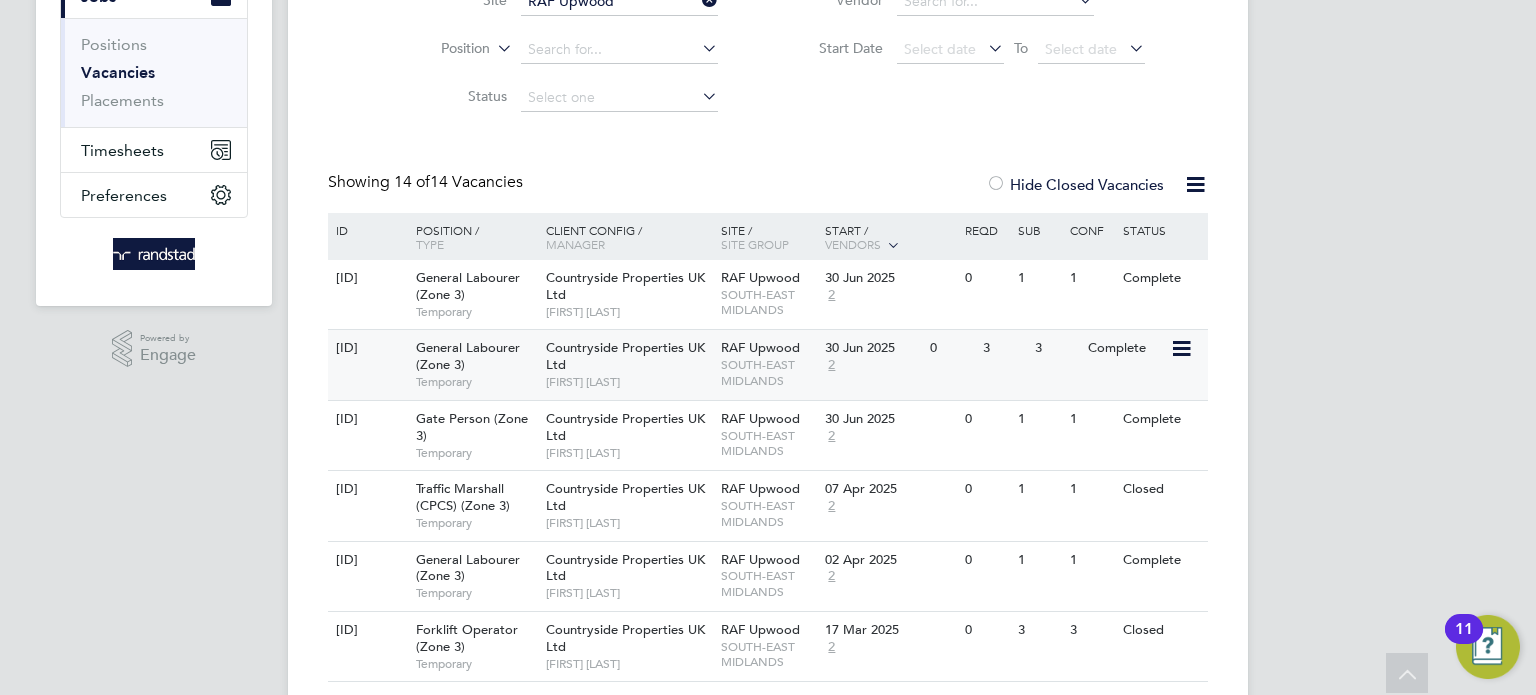 click on "[FIRST] [LAST]" 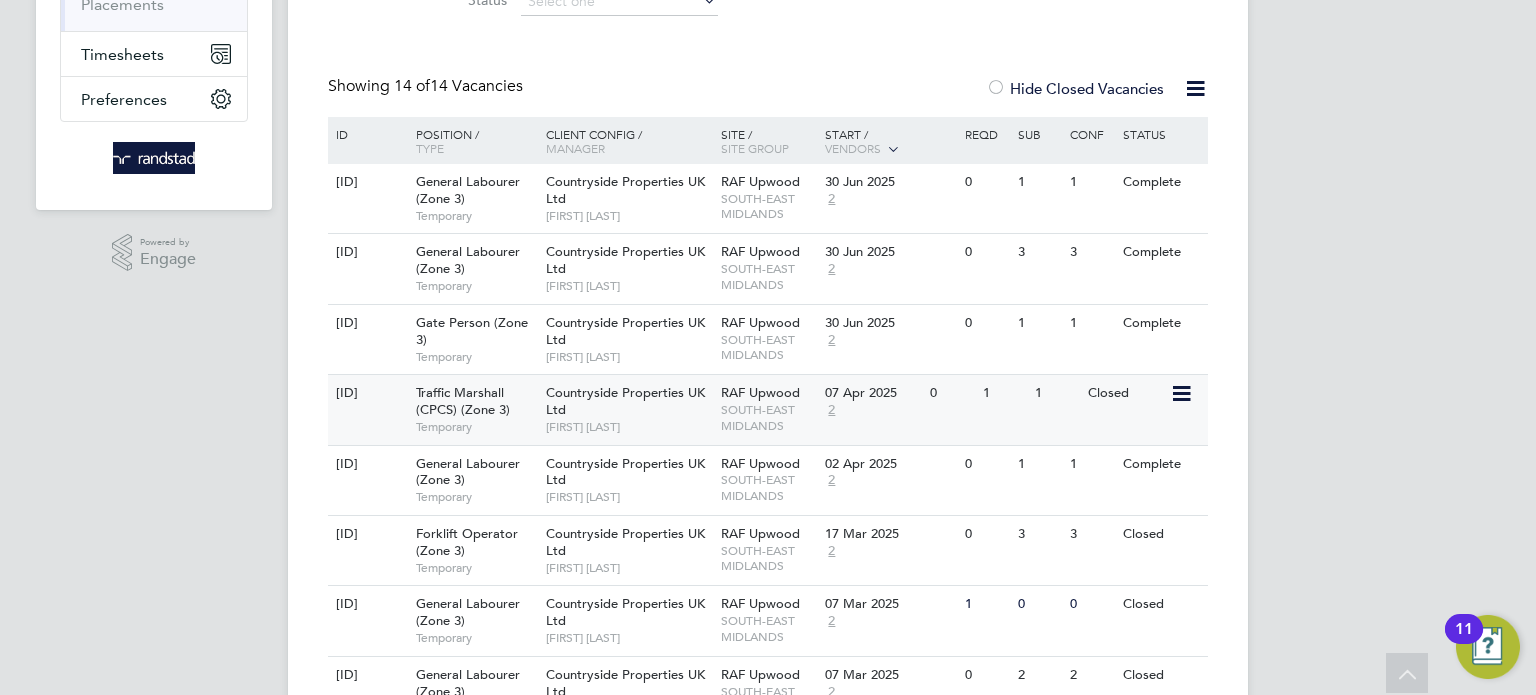 scroll, scrollTop: 383, scrollLeft: 0, axis: vertical 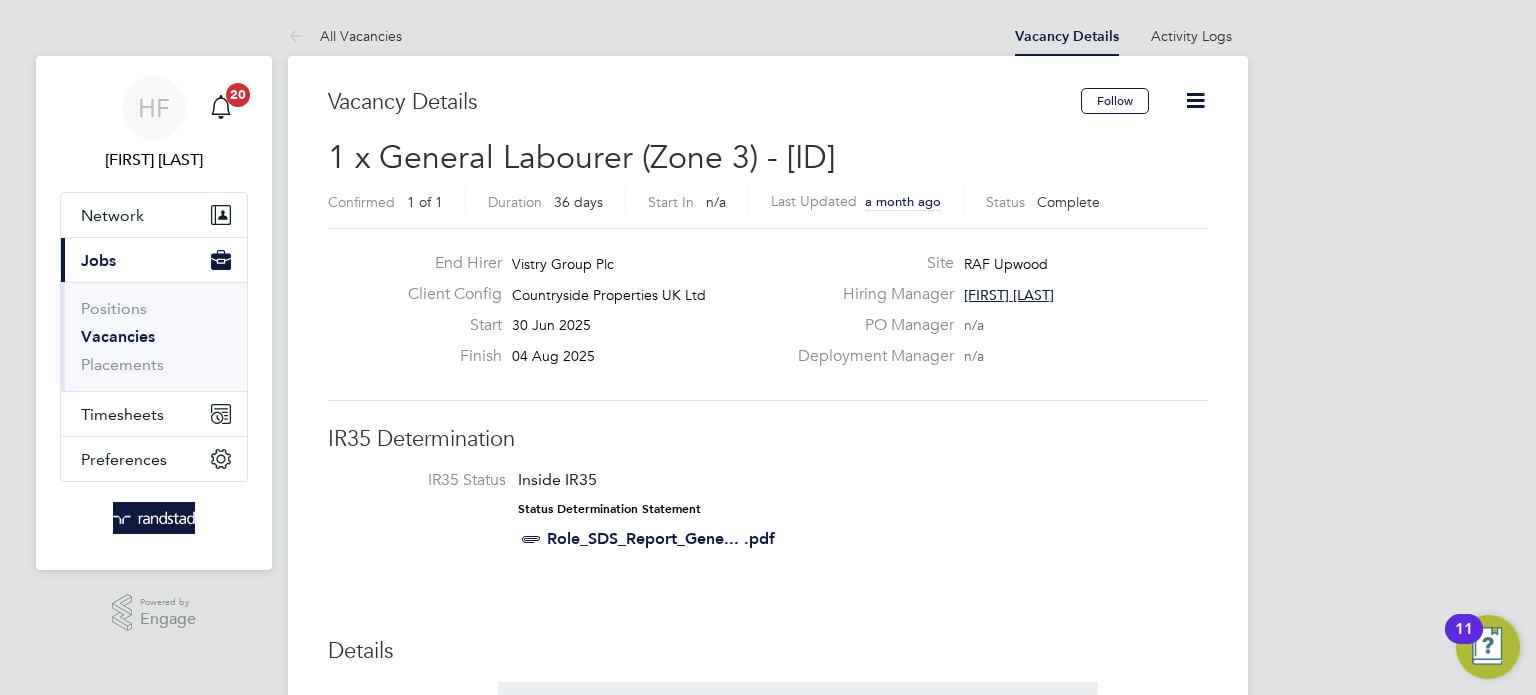 type 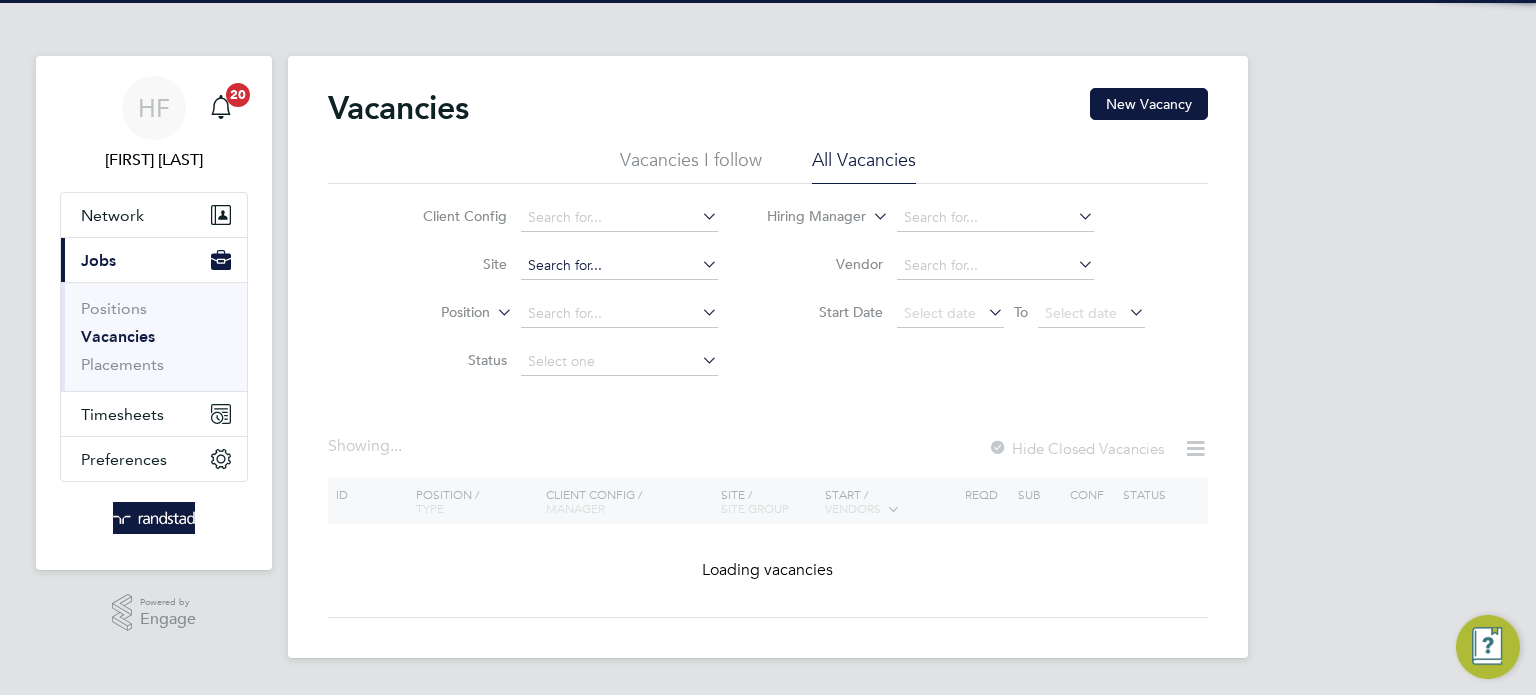 click 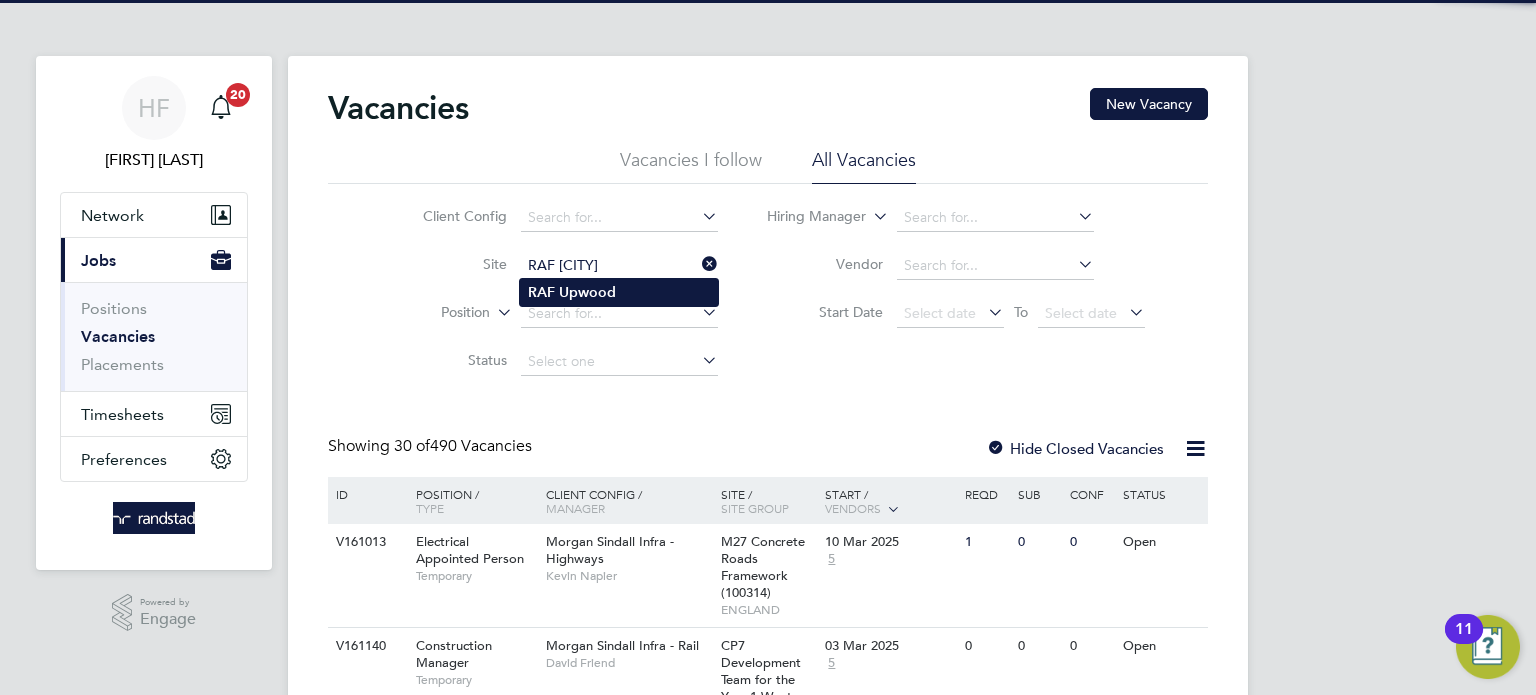 drag, startPoint x: 633, startPoint y: 294, endPoint x: 673, endPoint y: 292, distance: 40.04997 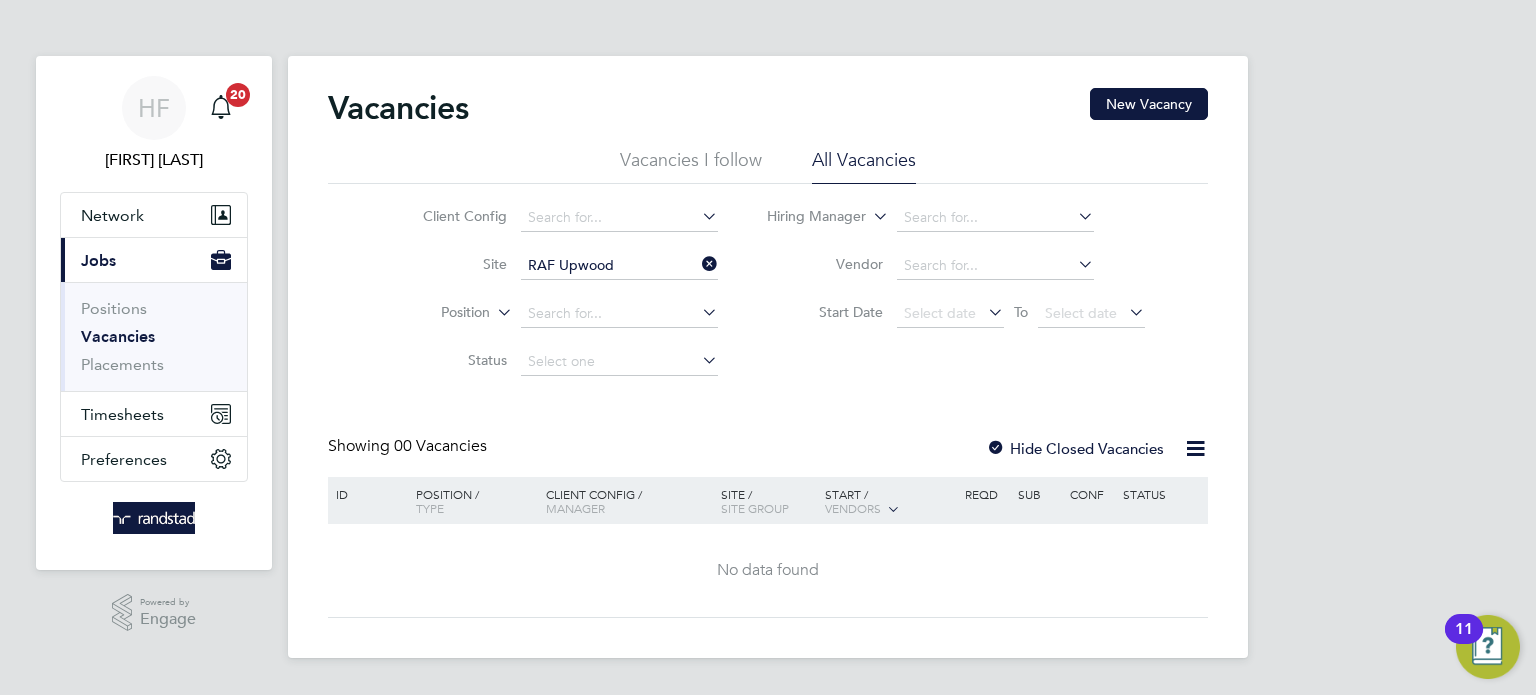 click on "Hide Closed Vacancies" 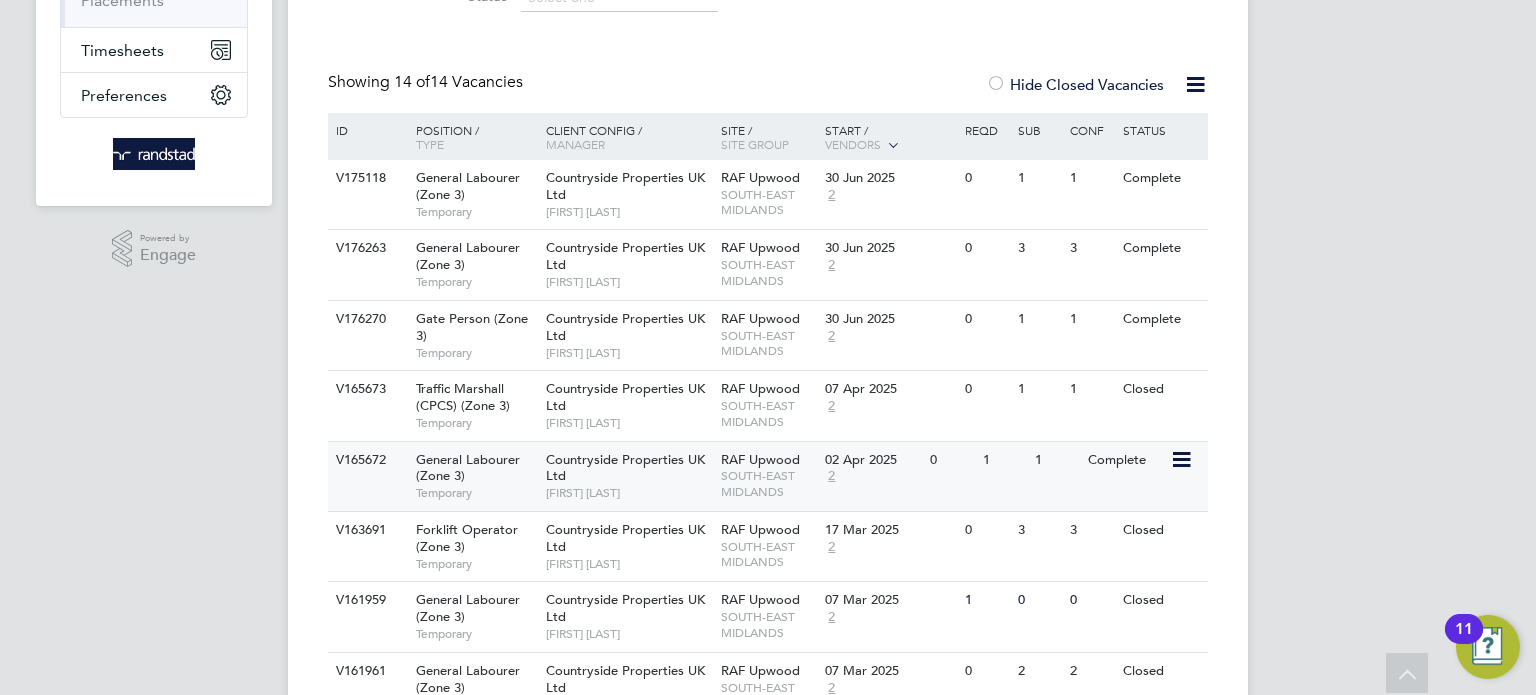 scroll, scrollTop: 403, scrollLeft: 0, axis: vertical 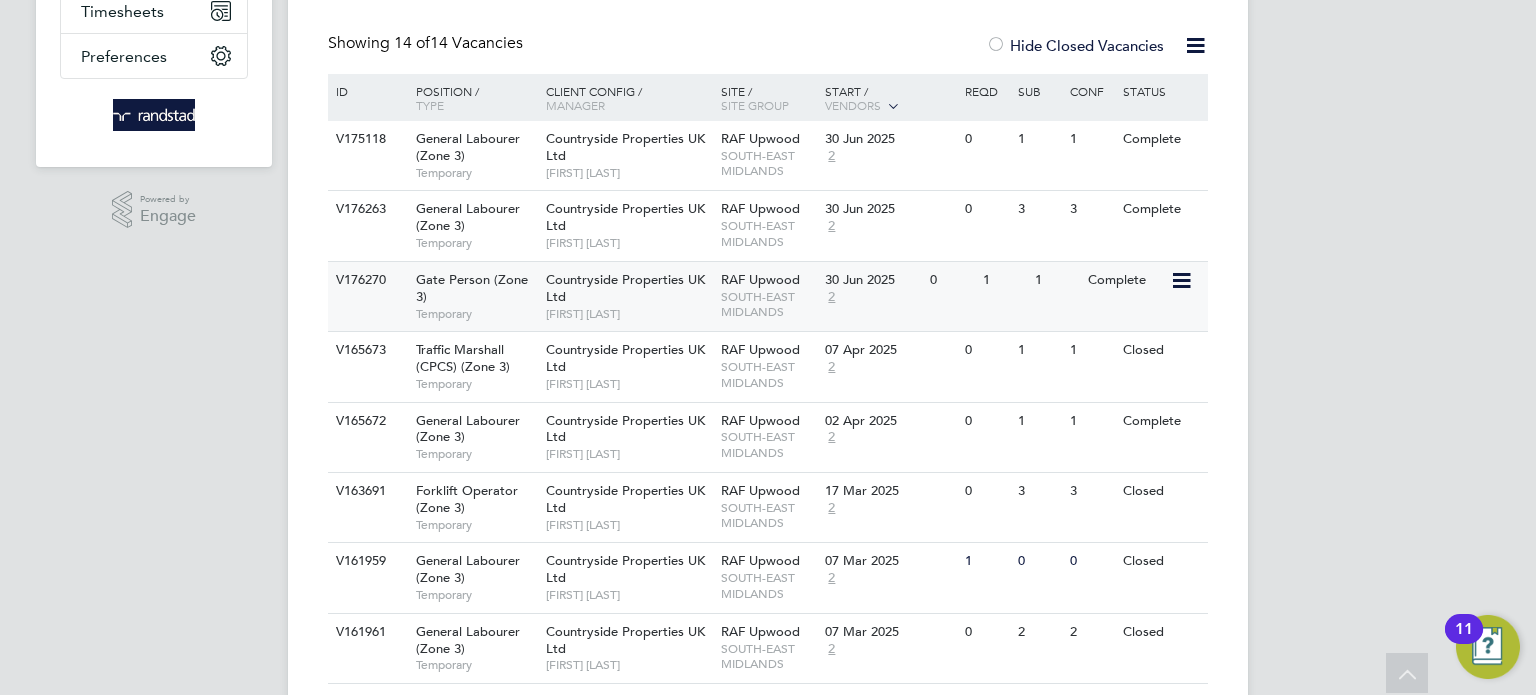 click on "Countryside Properties UK Ltd [FIRST] [LAST]" 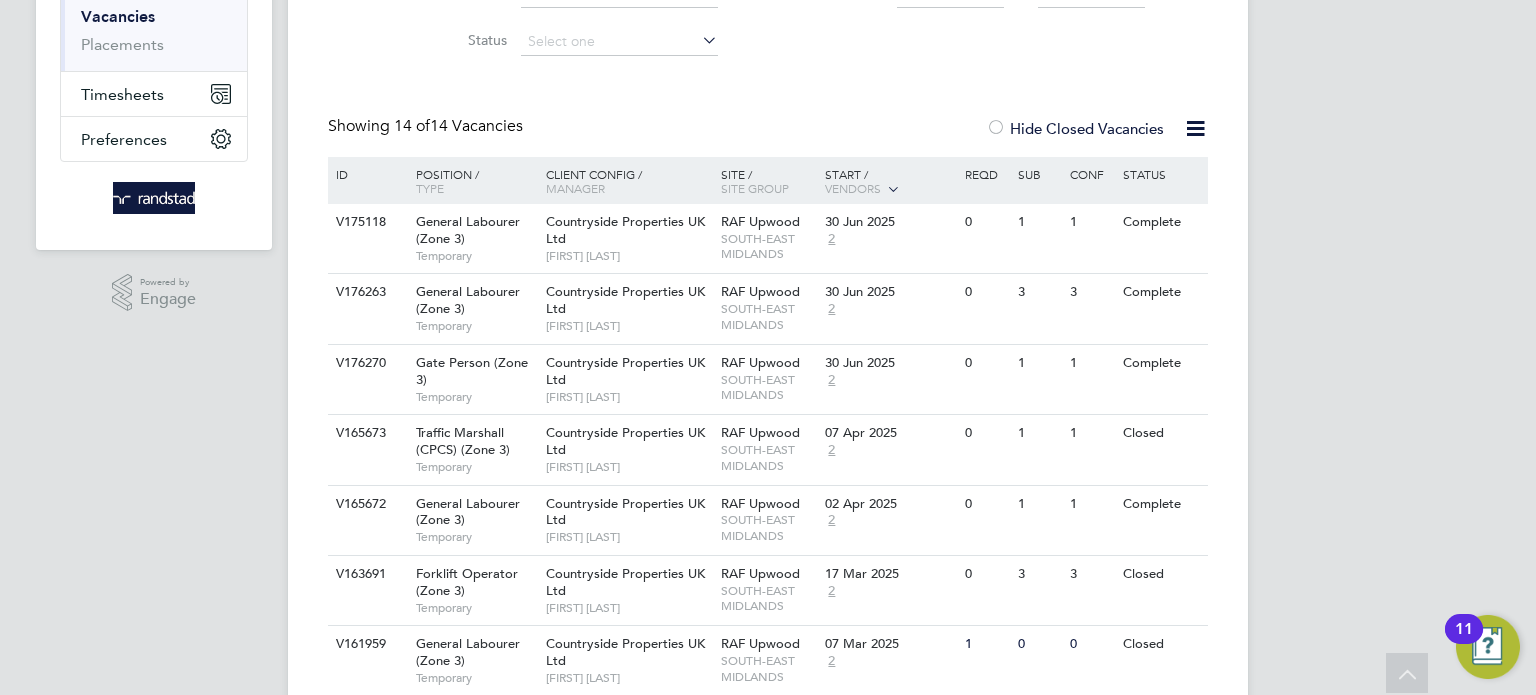 scroll, scrollTop: 204, scrollLeft: 0, axis: vertical 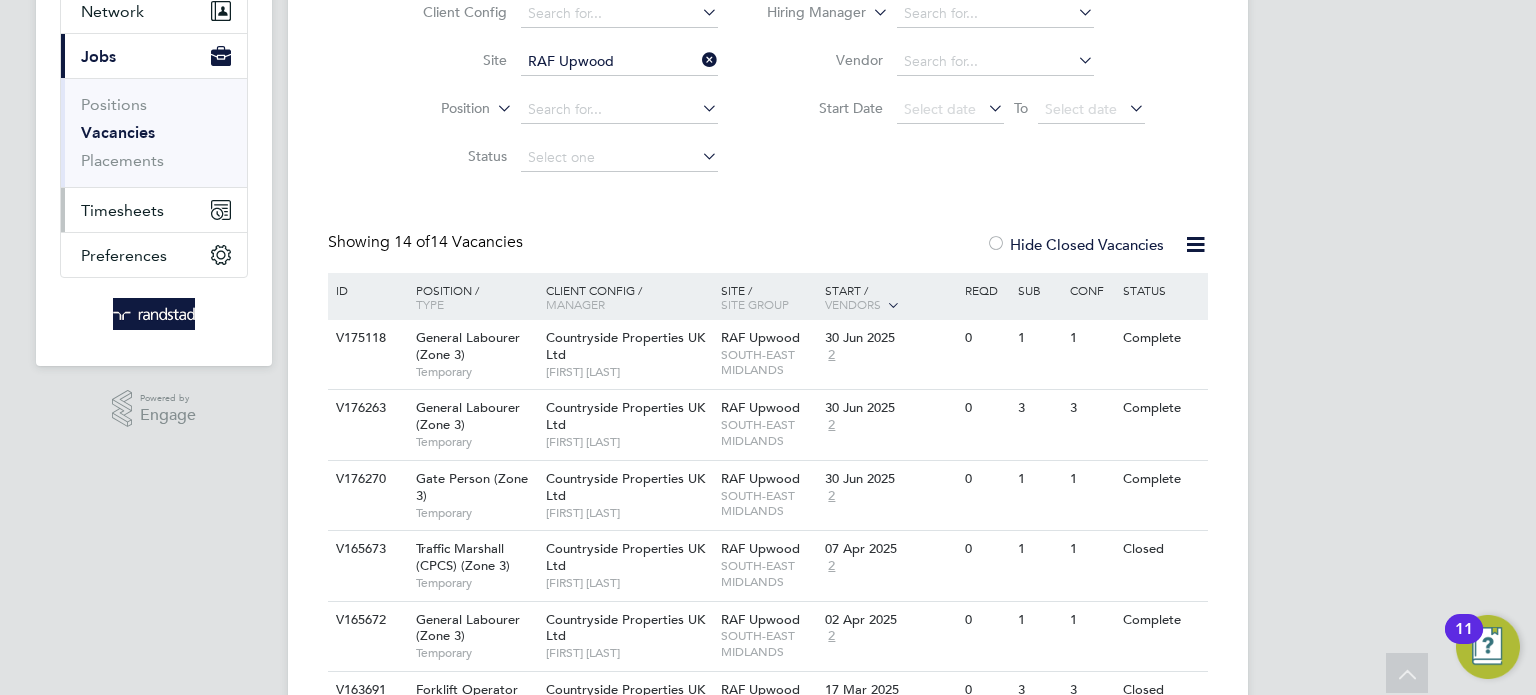click on "Timesheets" at bounding box center [122, 210] 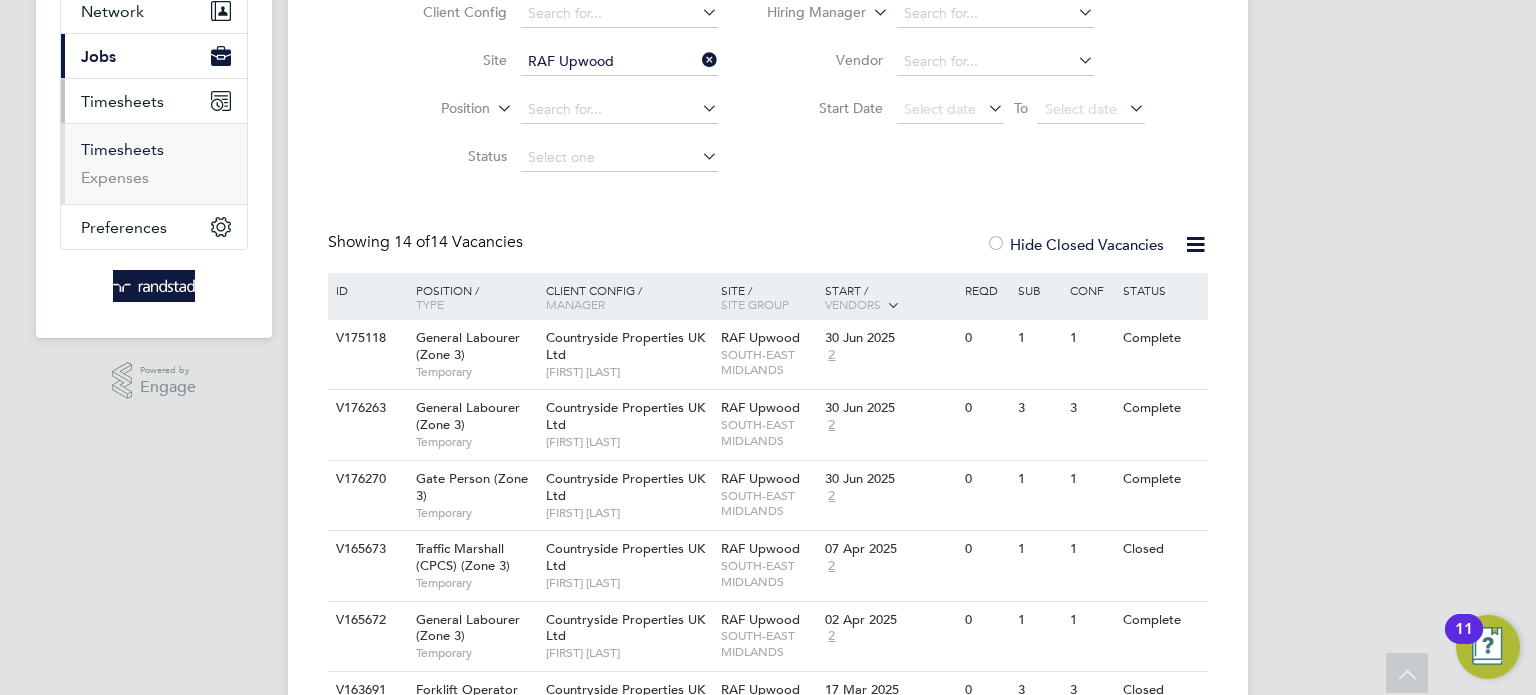click on "Timesheets" at bounding box center (122, 149) 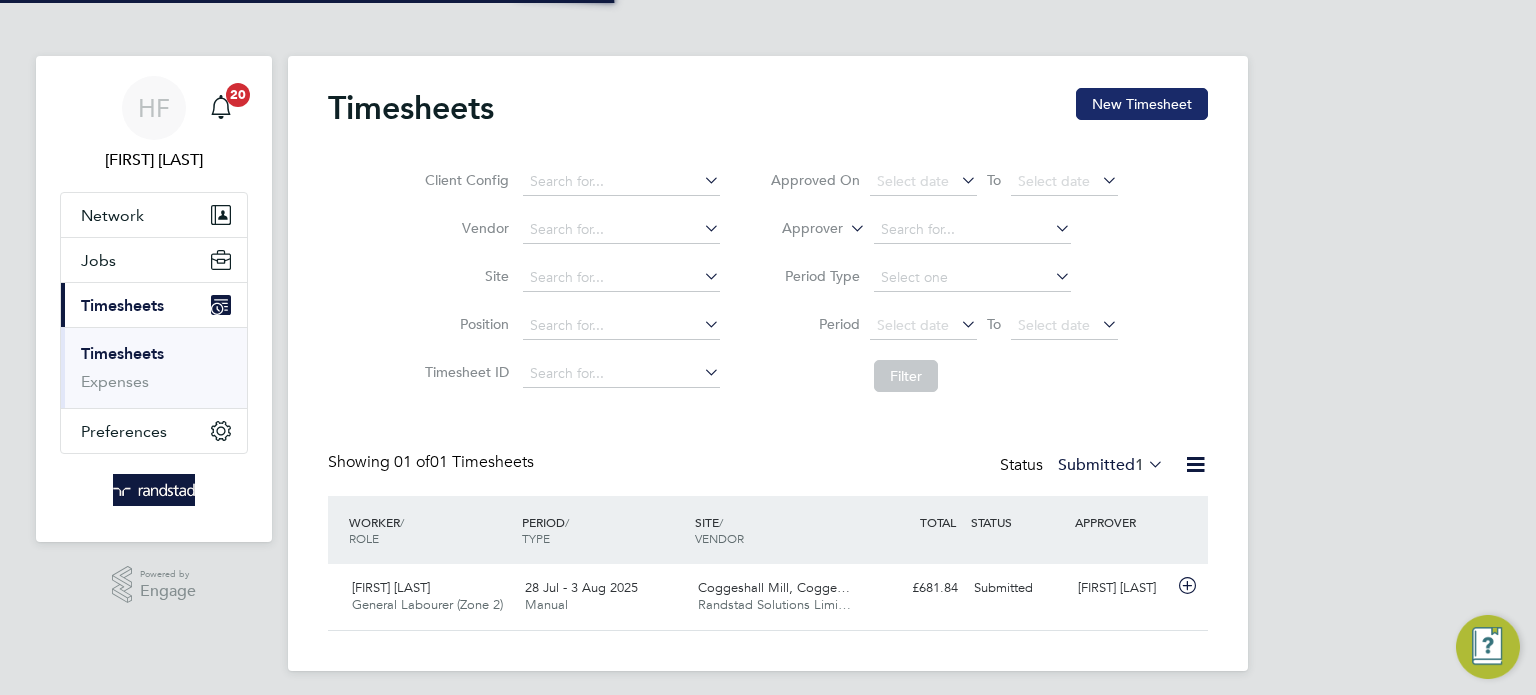 scroll, scrollTop: 9, scrollLeft: 10, axis: both 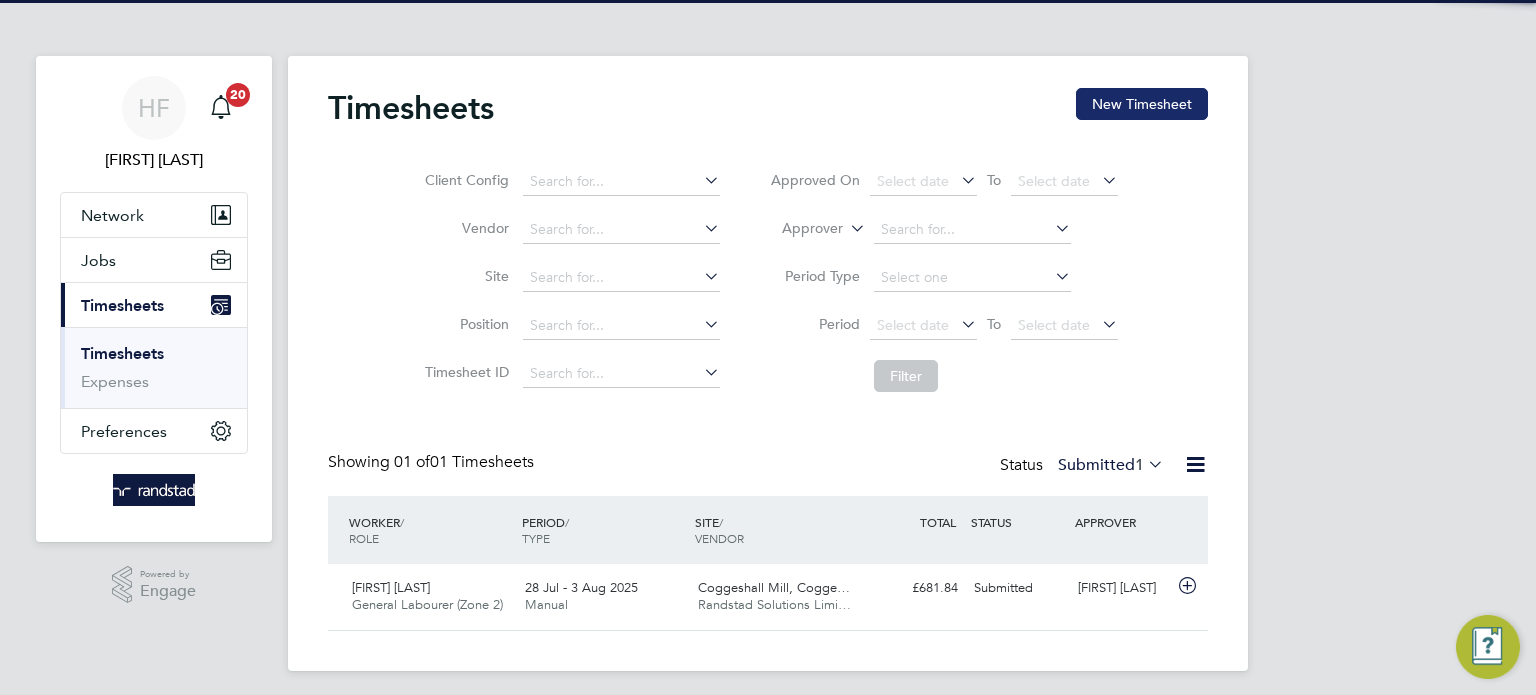 click on "New Timesheet" 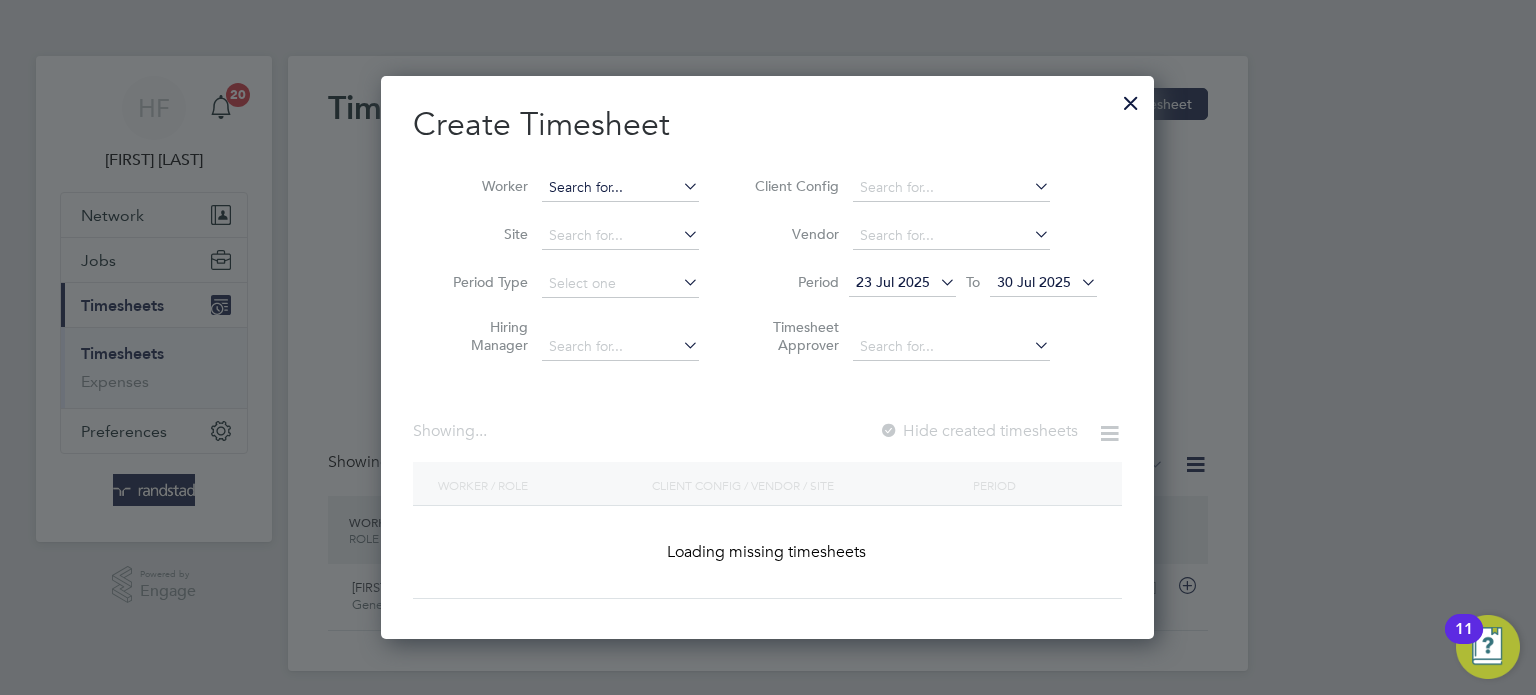 scroll, scrollTop: 10, scrollLeft: 10, axis: both 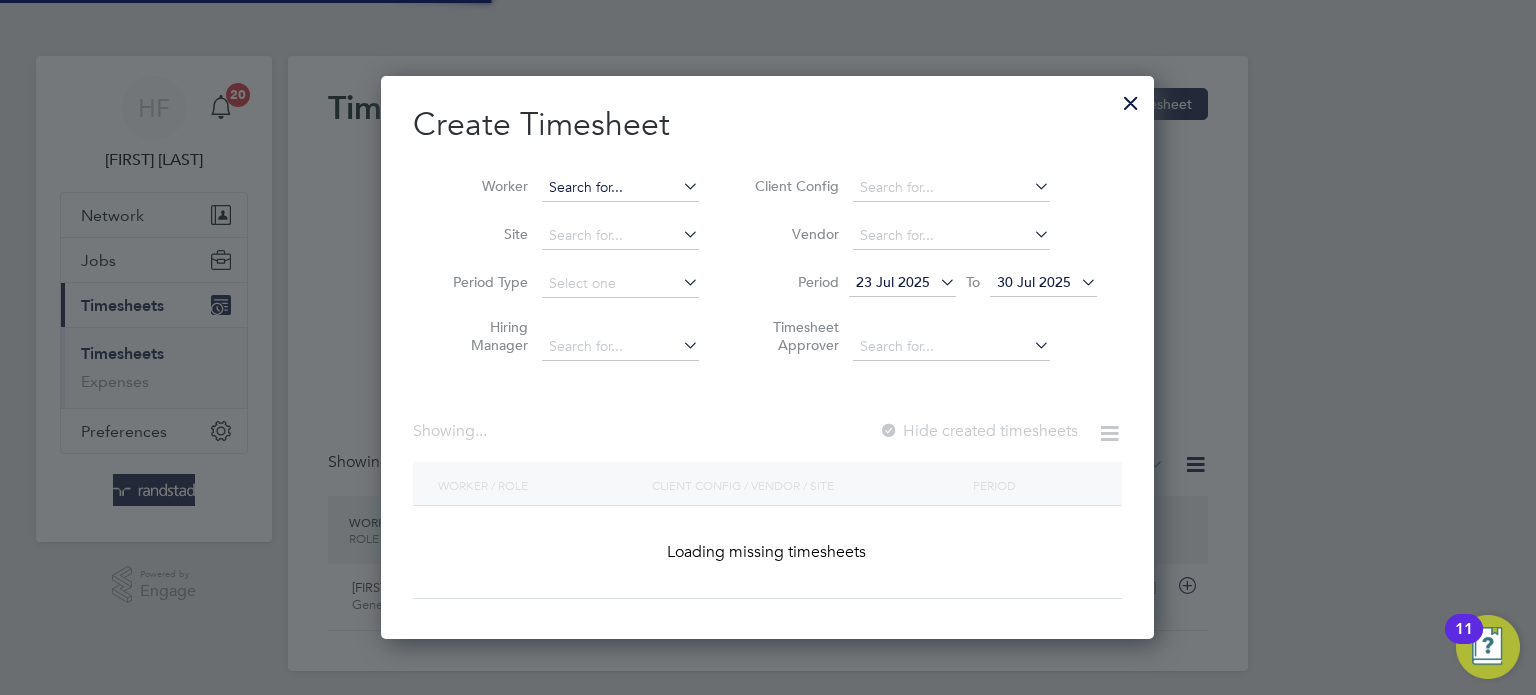 click at bounding box center (620, 188) 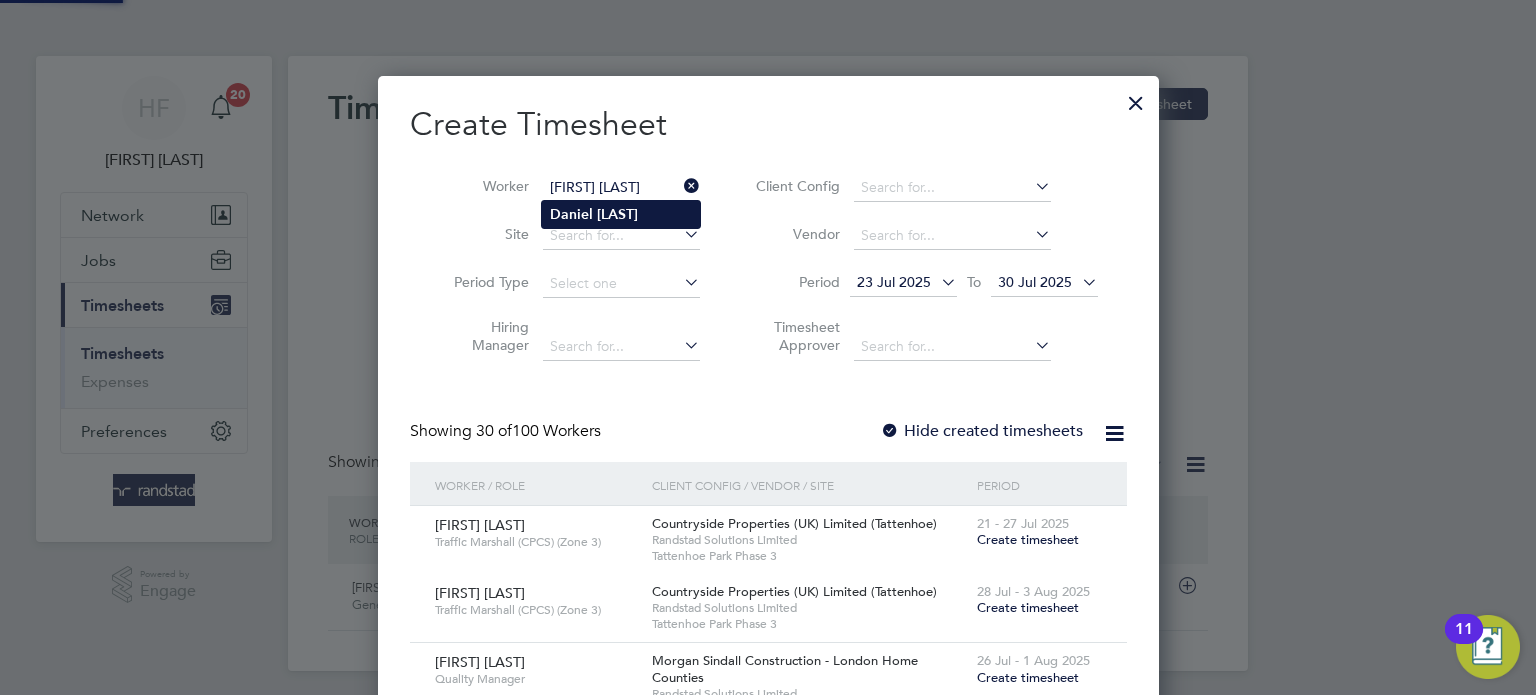 click on "[LAST]" 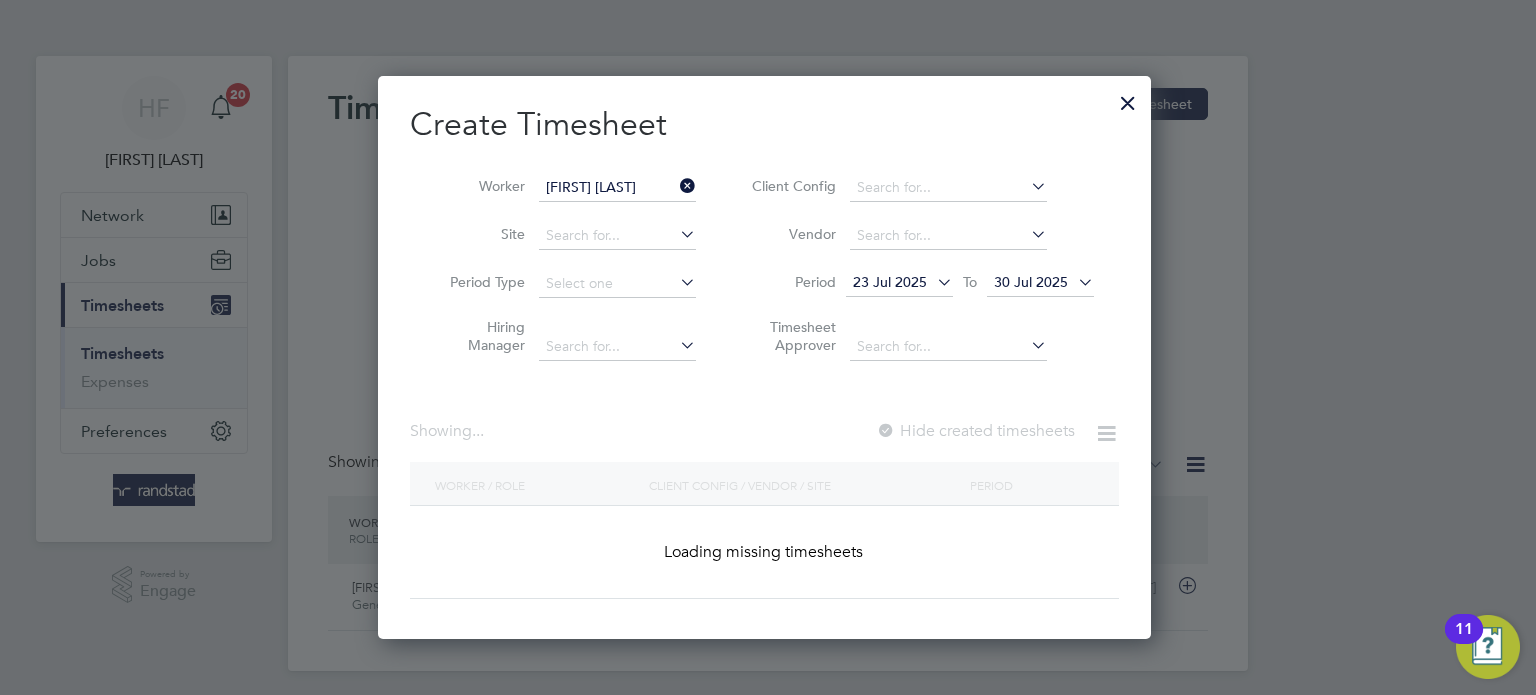 scroll, scrollTop: 10, scrollLeft: 10, axis: both 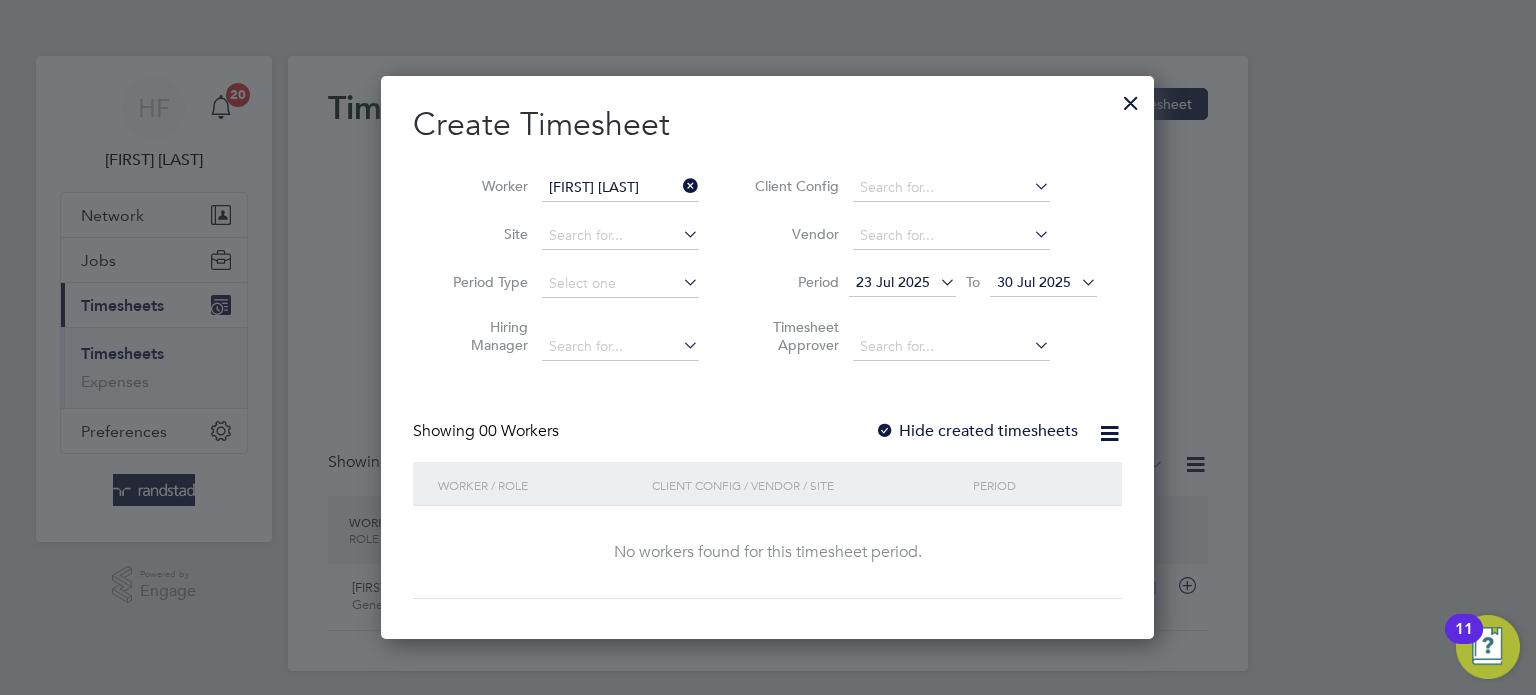 click on "30 Jul 2025" at bounding box center (1034, 282) 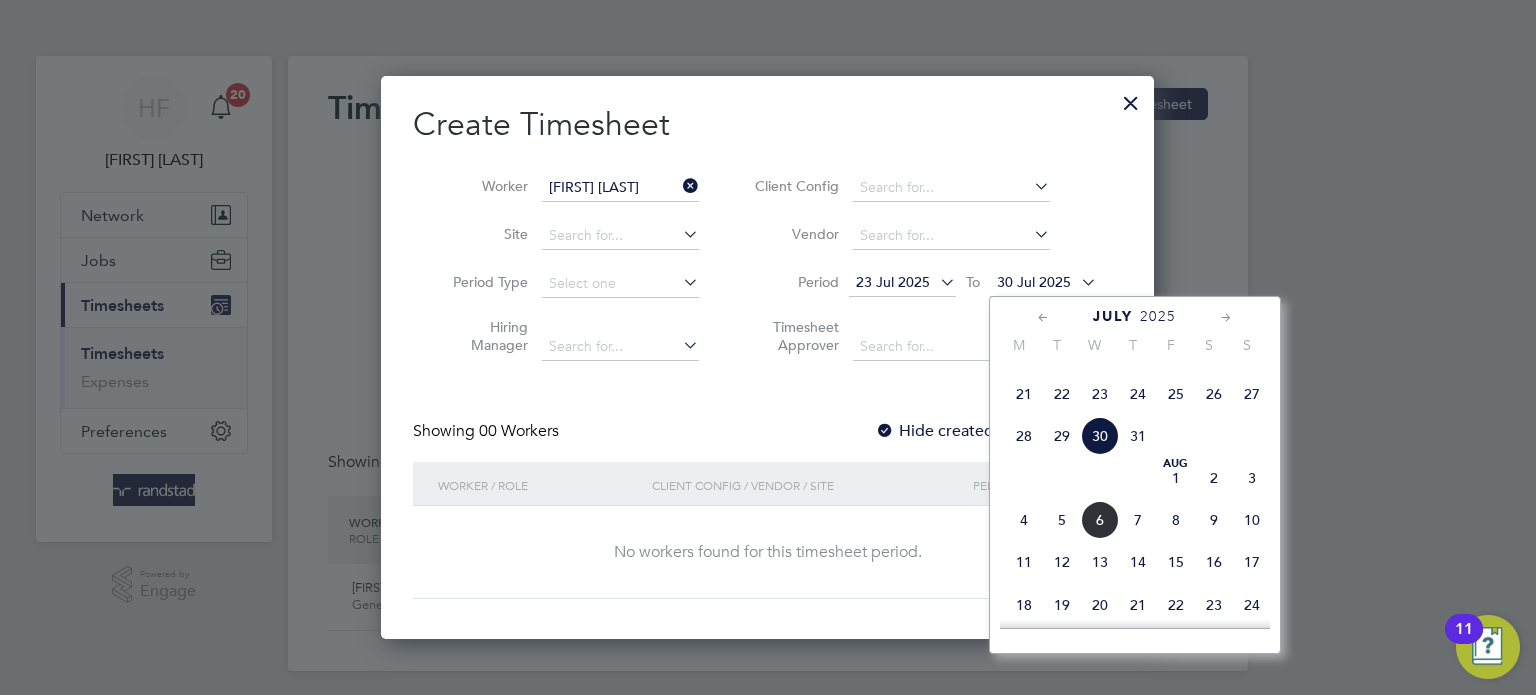 click on "3" 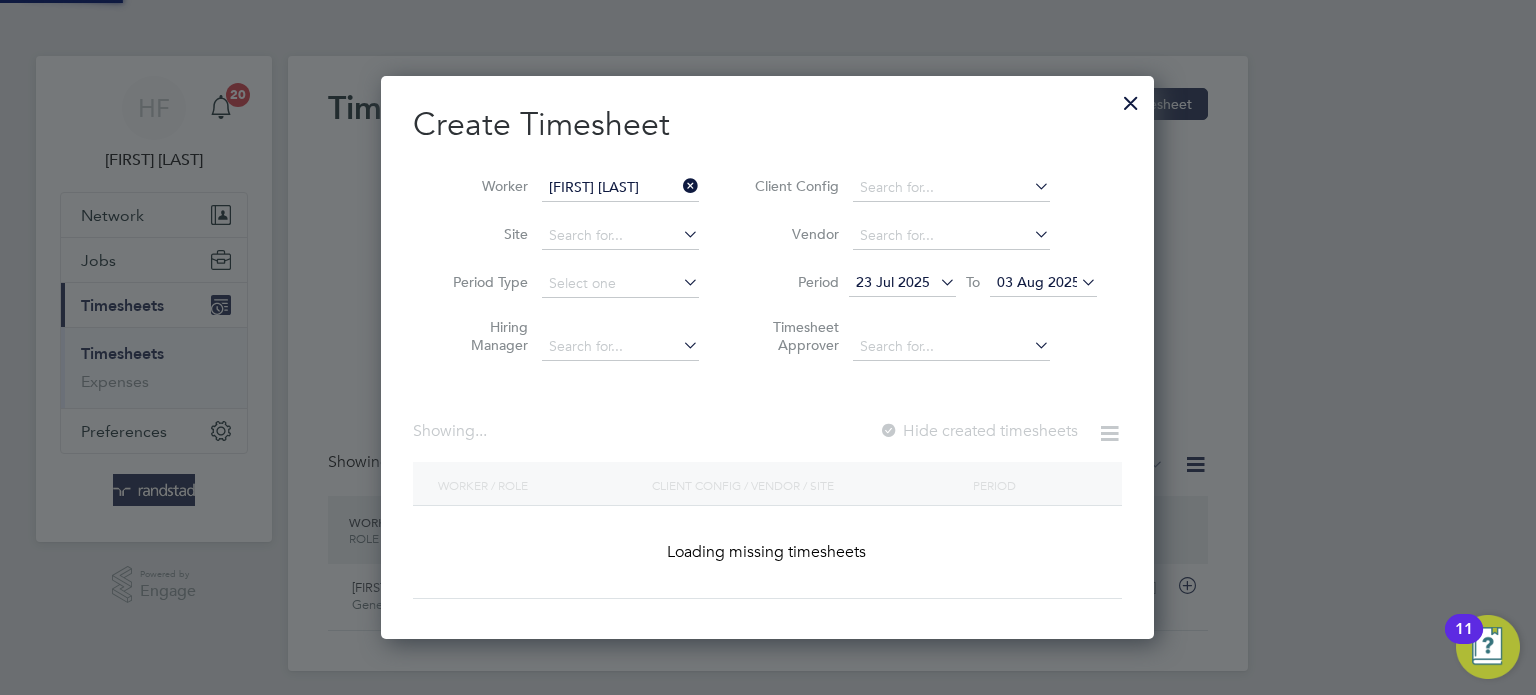 scroll, scrollTop: 10, scrollLeft: 10, axis: both 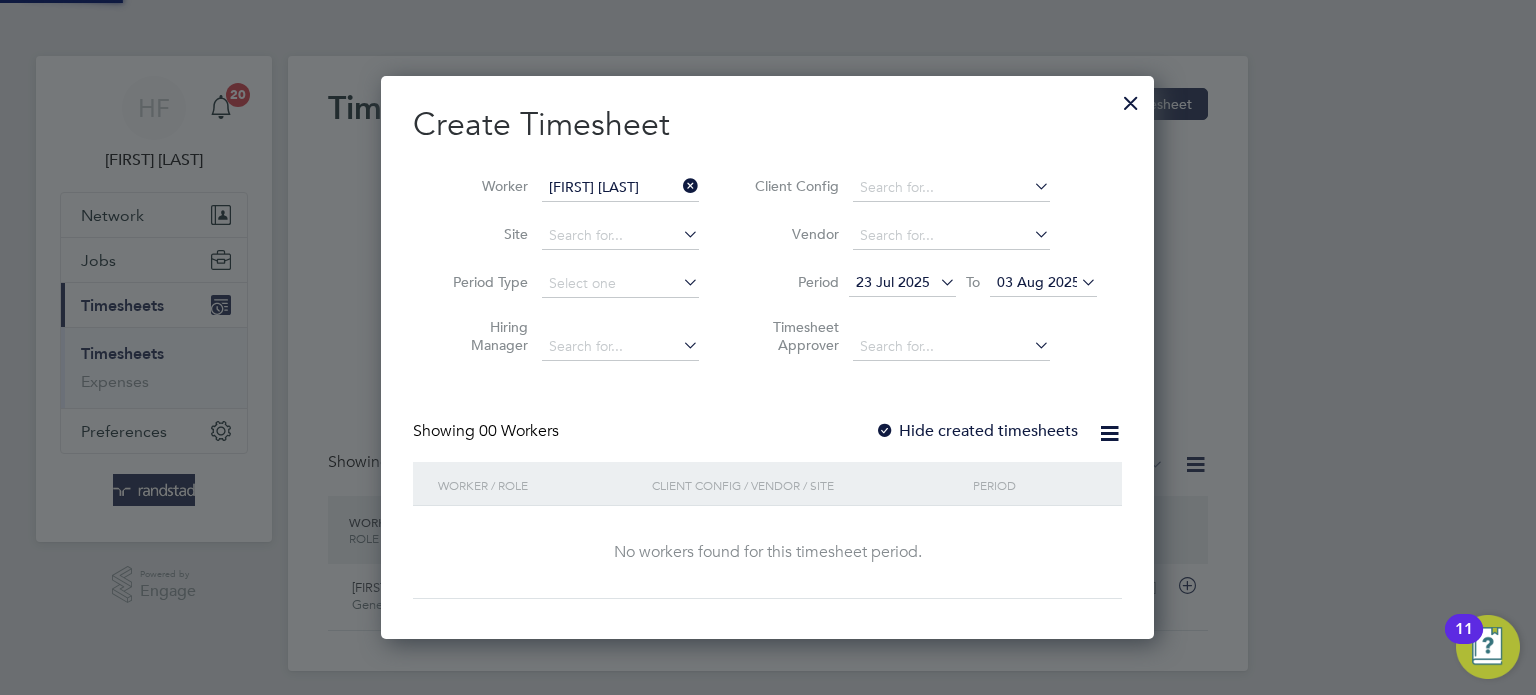 click on "Hide created timesheets" at bounding box center [976, 431] 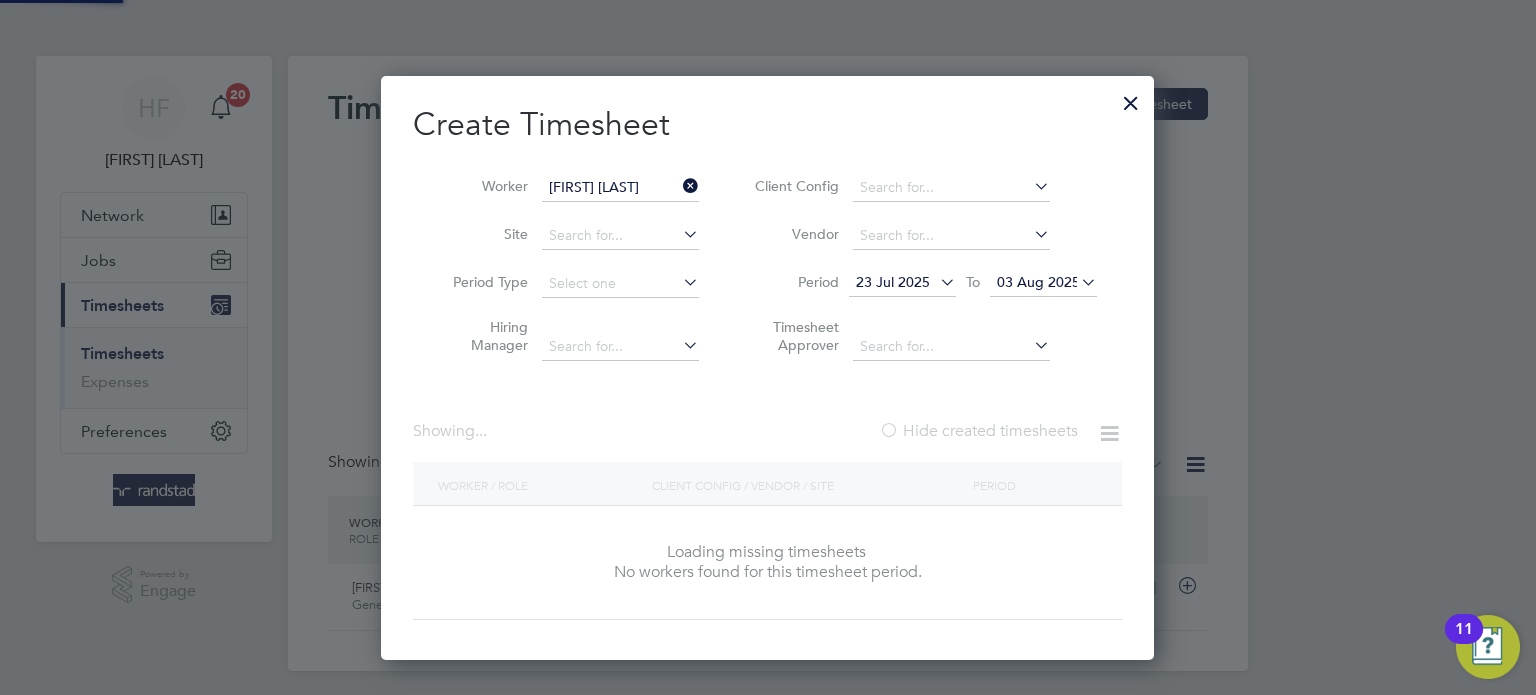 scroll, scrollTop: 10, scrollLeft: 10, axis: both 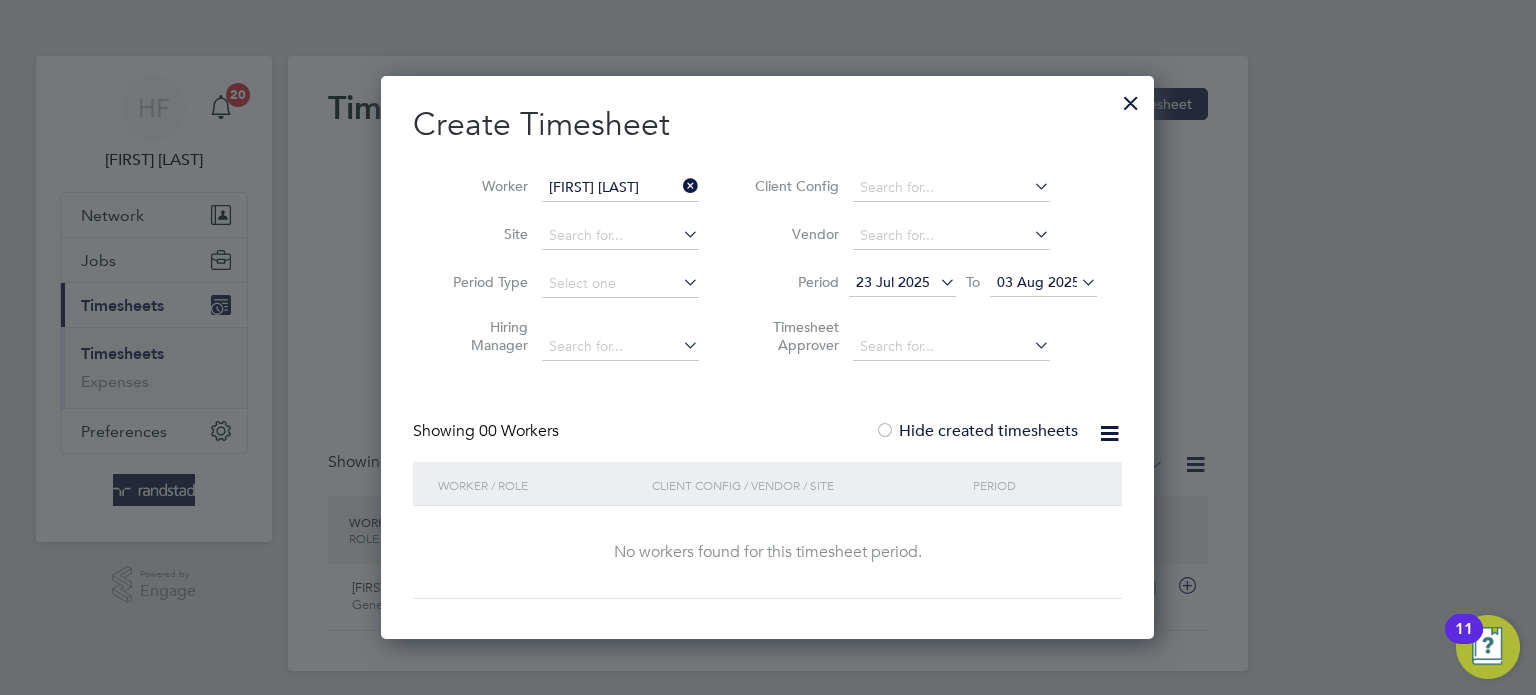 click on "Hide created timesheets" at bounding box center [976, 431] 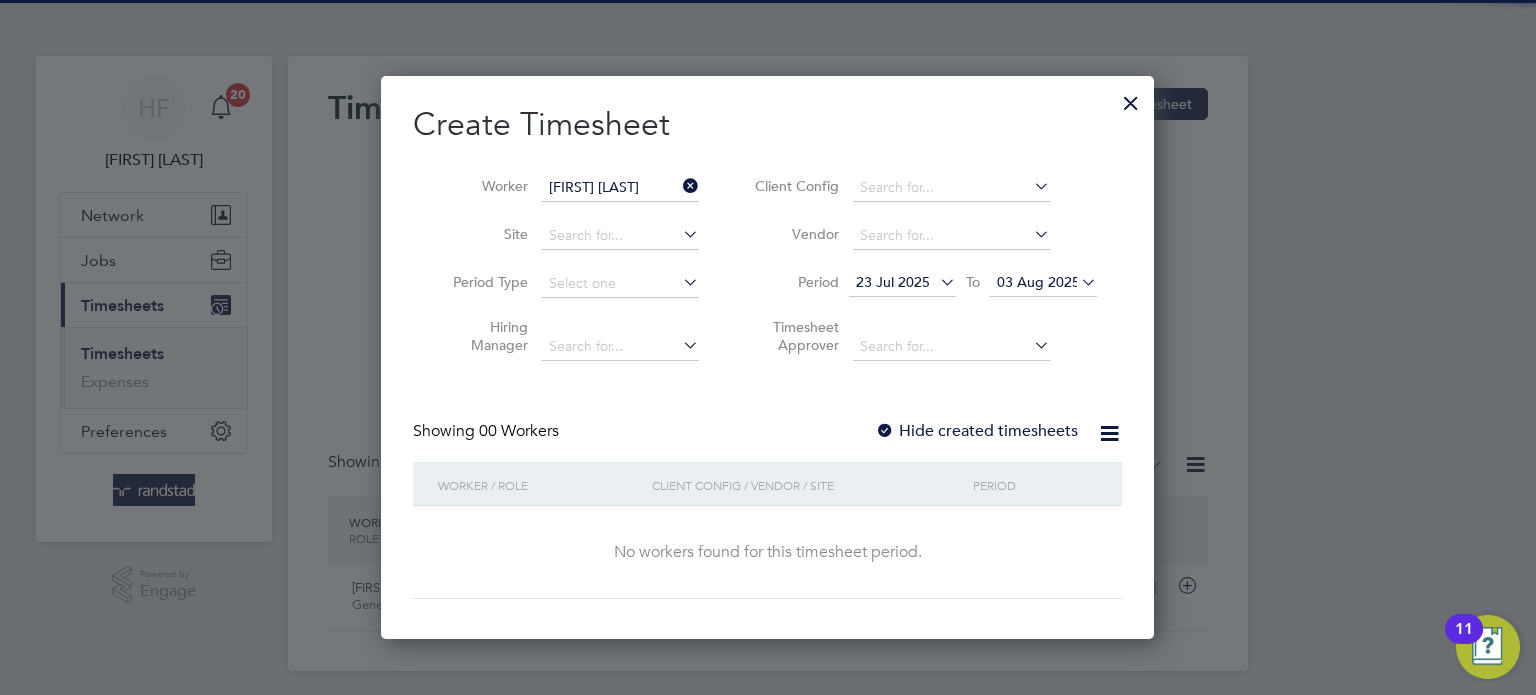scroll, scrollTop: 10, scrollLeft: 10, axis: both 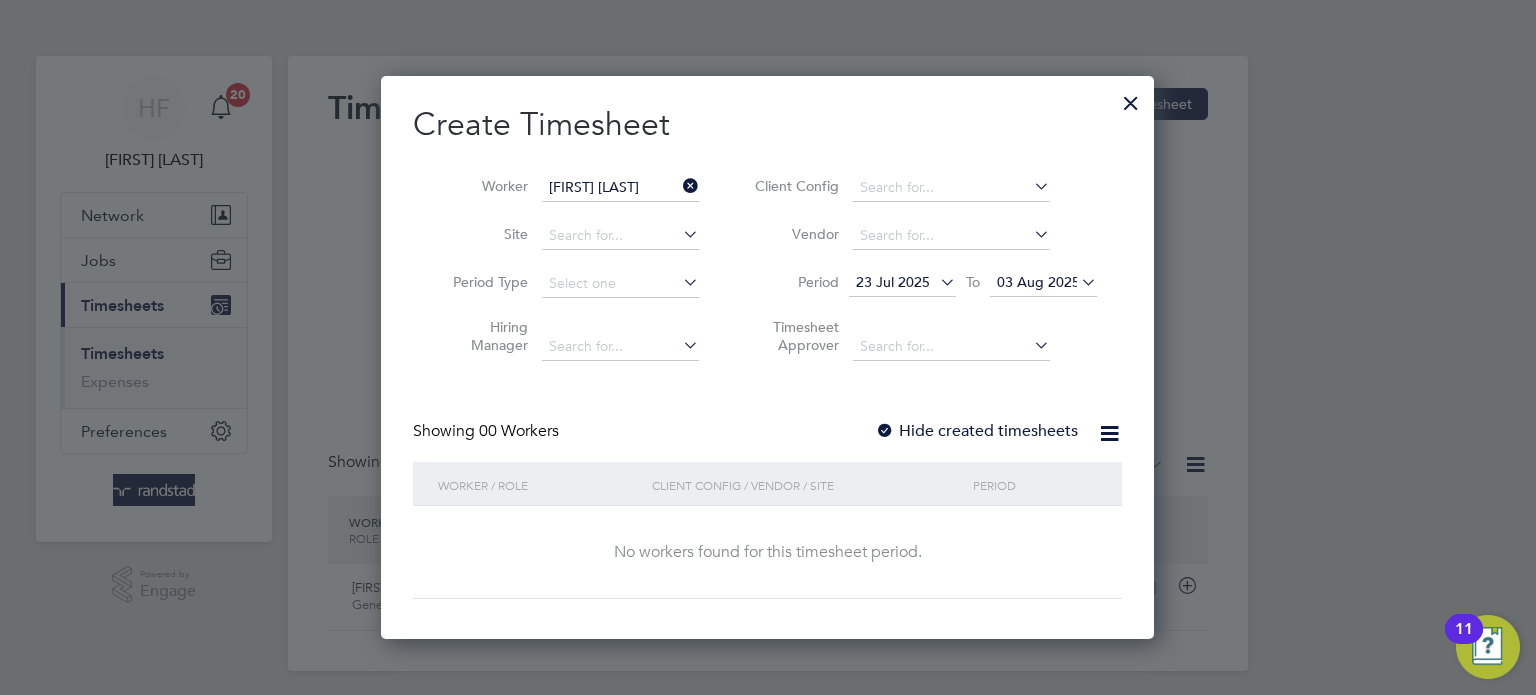 click on "23 Jul 2025" at bounding box center [893, 282] 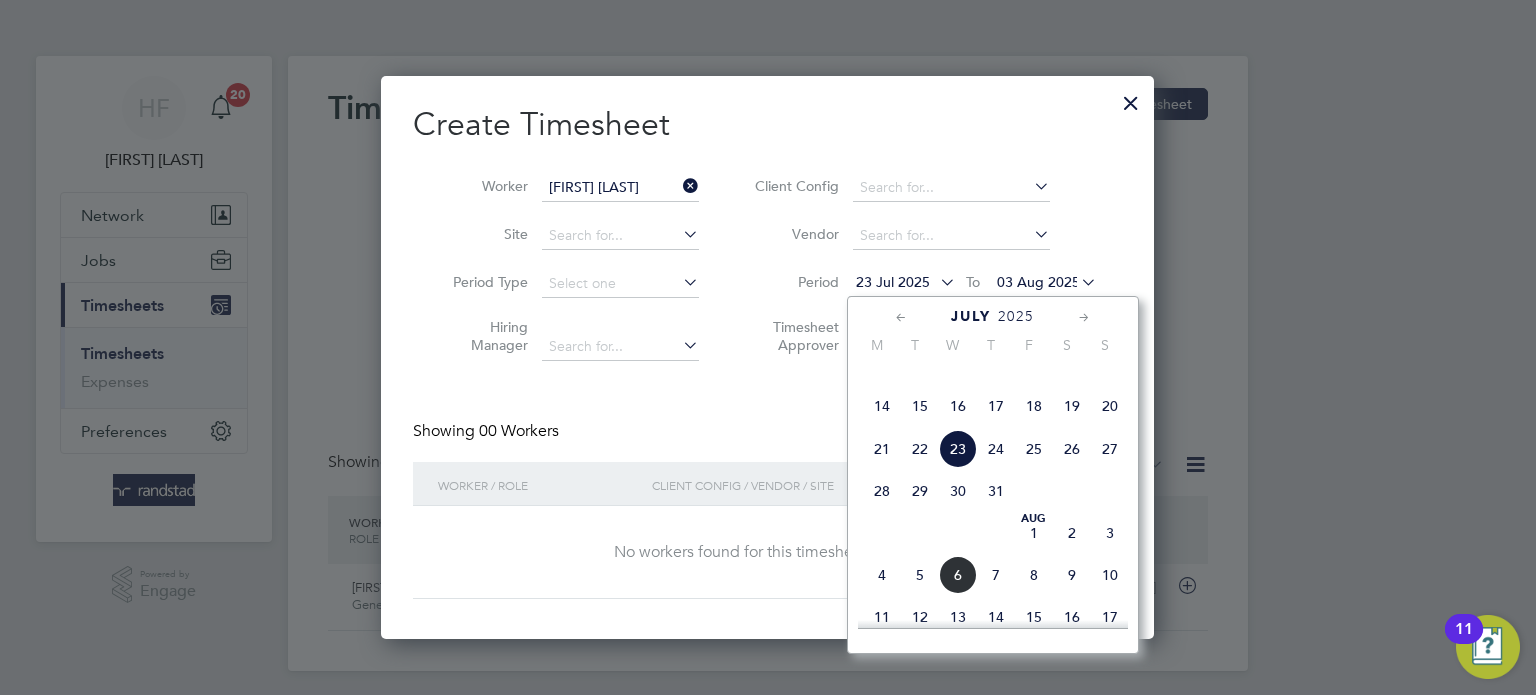 scroll, scrollTop: 733, scrollLeft: 0, axis: vertical 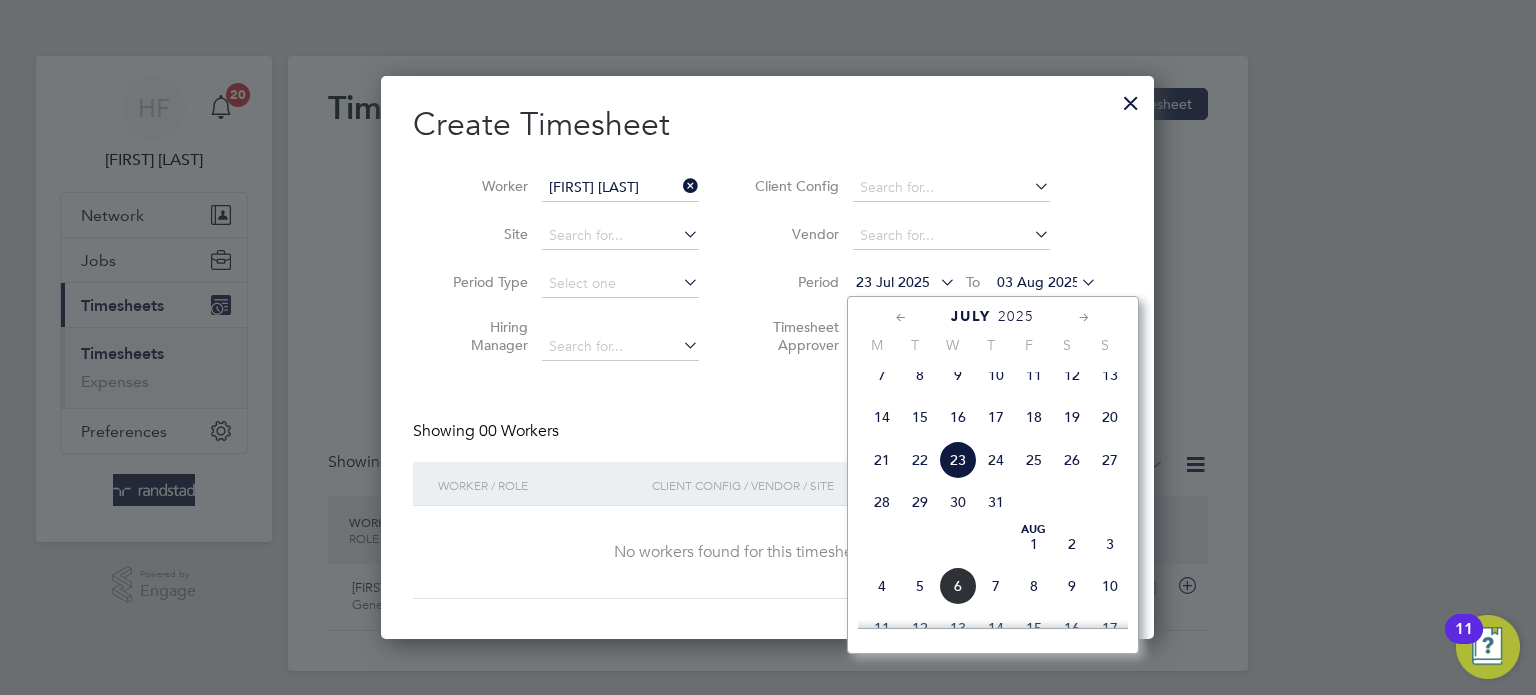 click on "7" 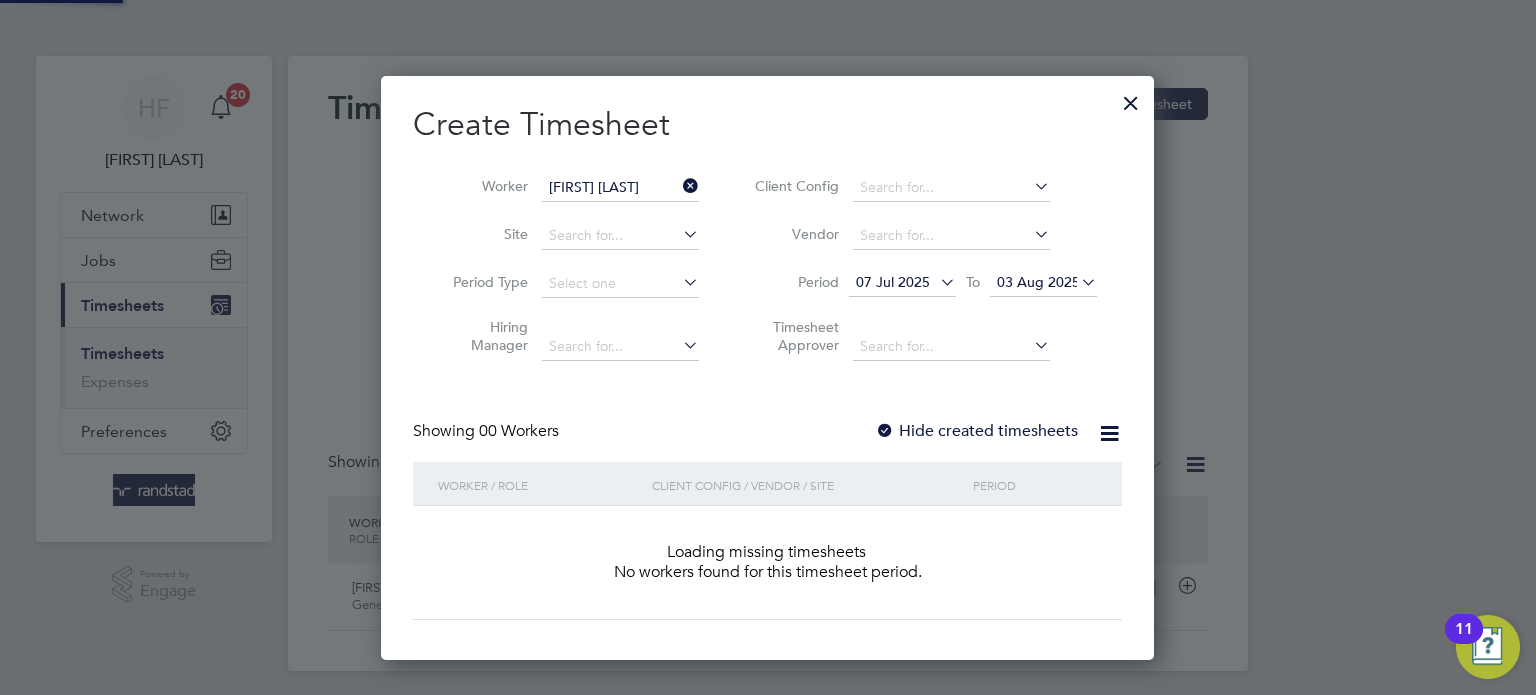 scroll, scrollTop: 10, scrollLeft: 10, axis: both 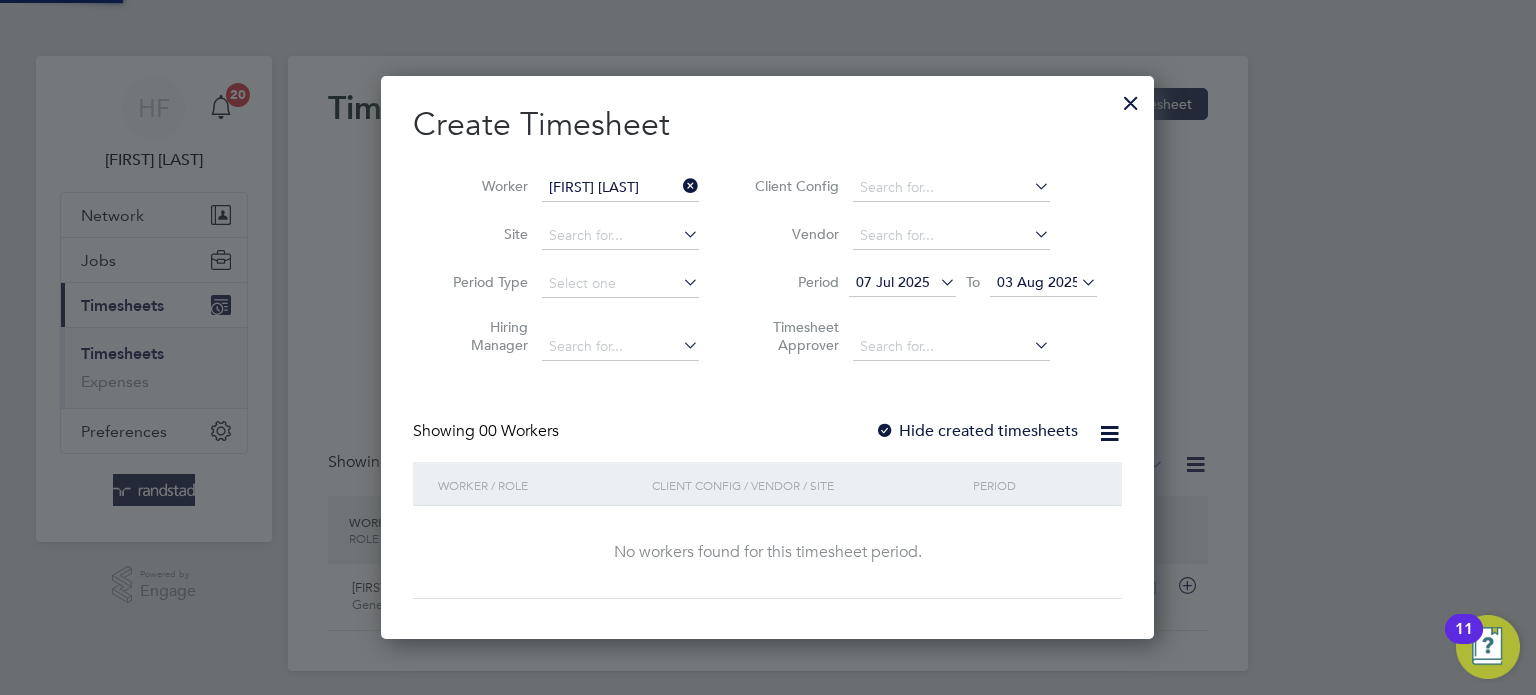 click on "Hide created timesheets" at bounding box center [978, 431] 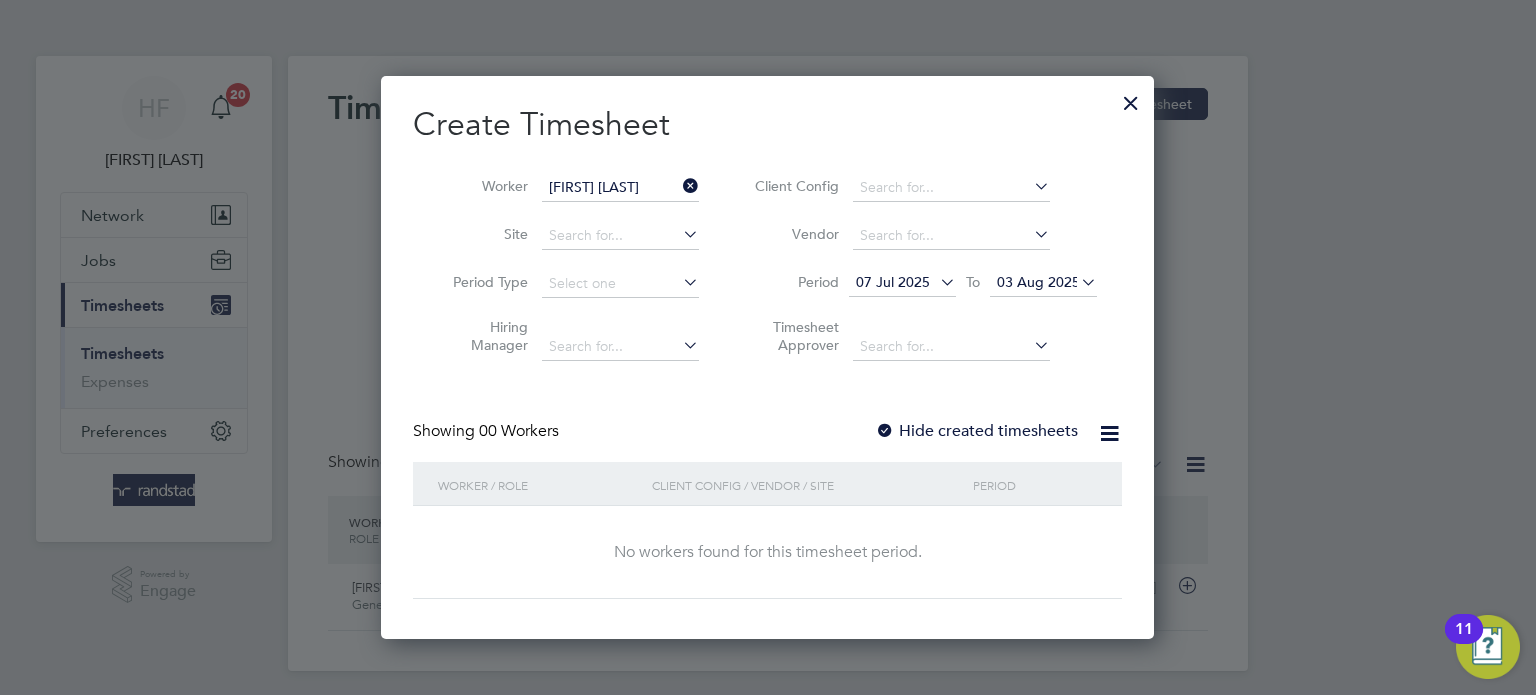 click on "Hide created timesheets" at bounding box center [976, 431] 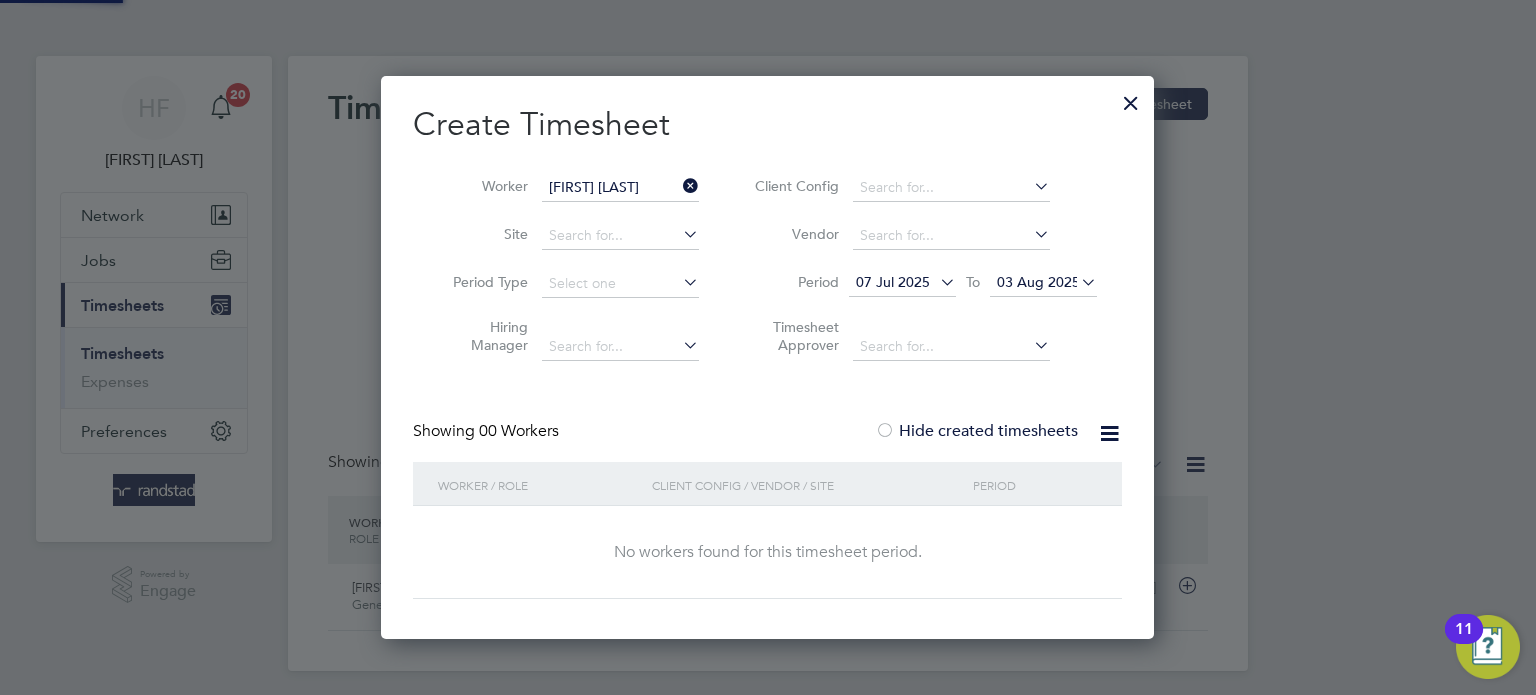 click on "Hide created timesheets" at bounding box center [976, 431] 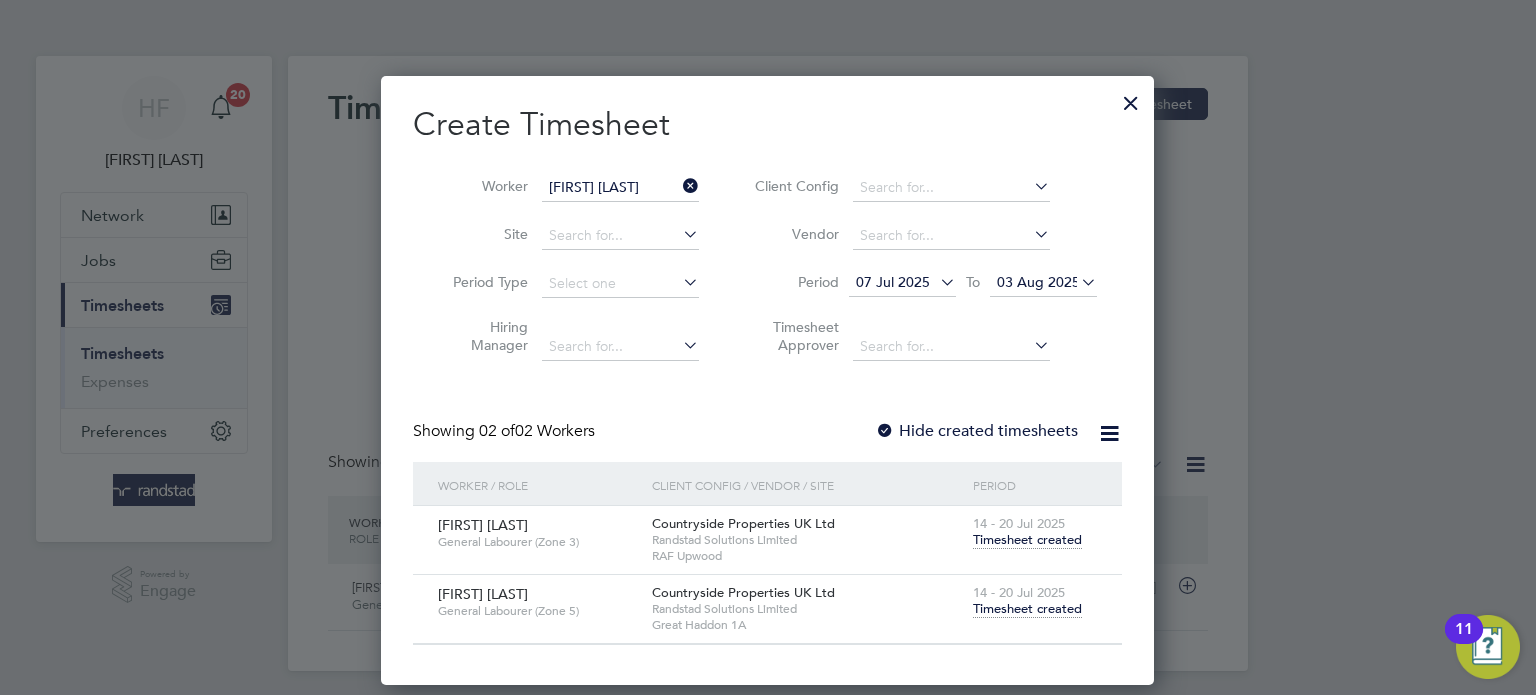 click on "Timesheet created" at bounding box center (1027, 609) 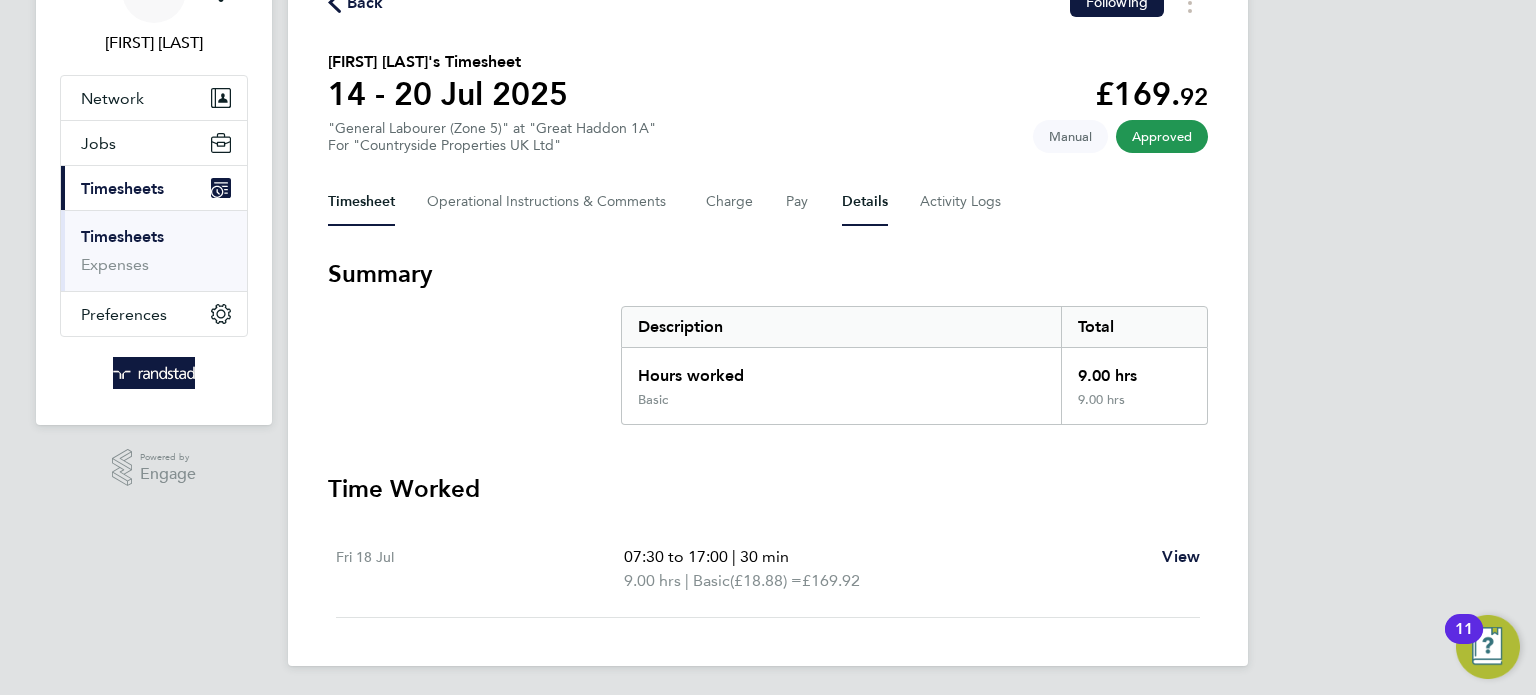 click on "Details" at bounding box center [865, 202] 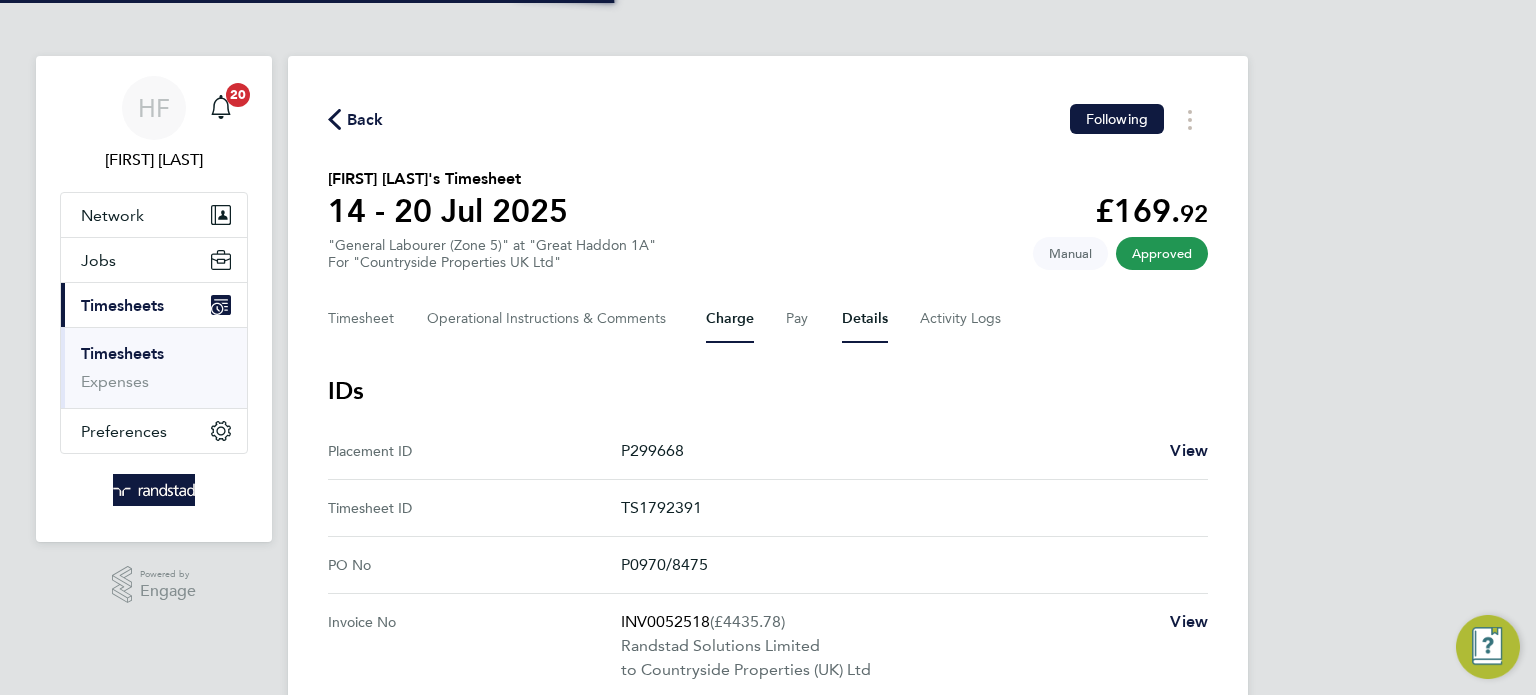 click on "Charge" at bounding box center (730, 319) 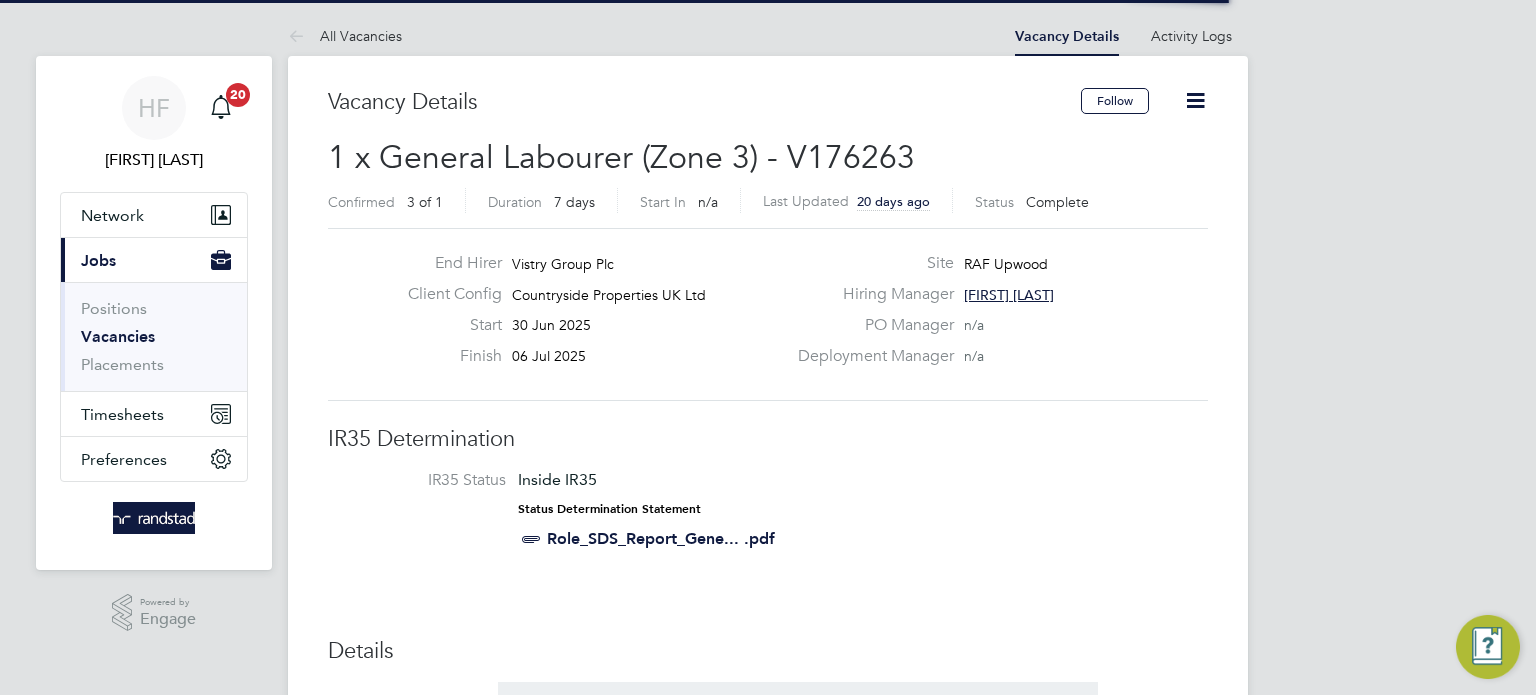 scroll, scrollTop: 23, scrollLeft: 0, axis: vertical 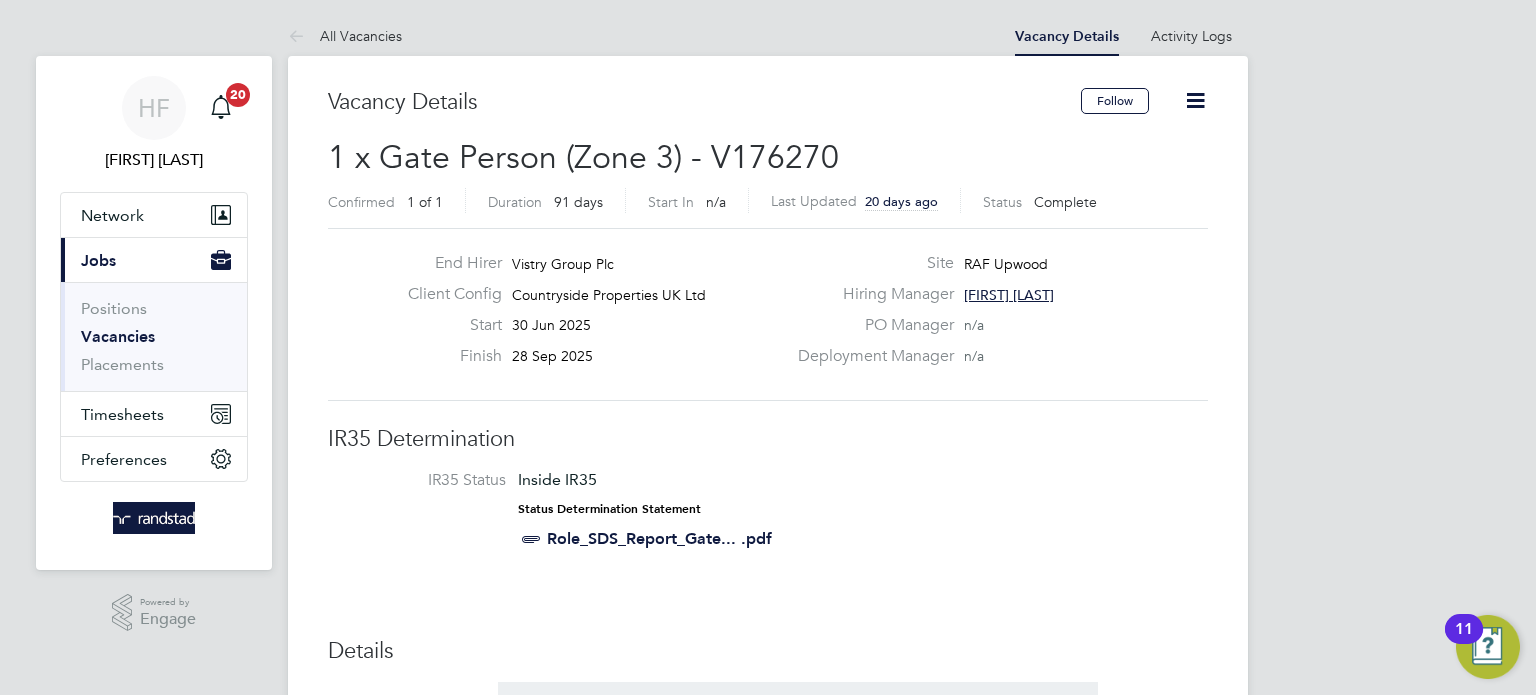 type 